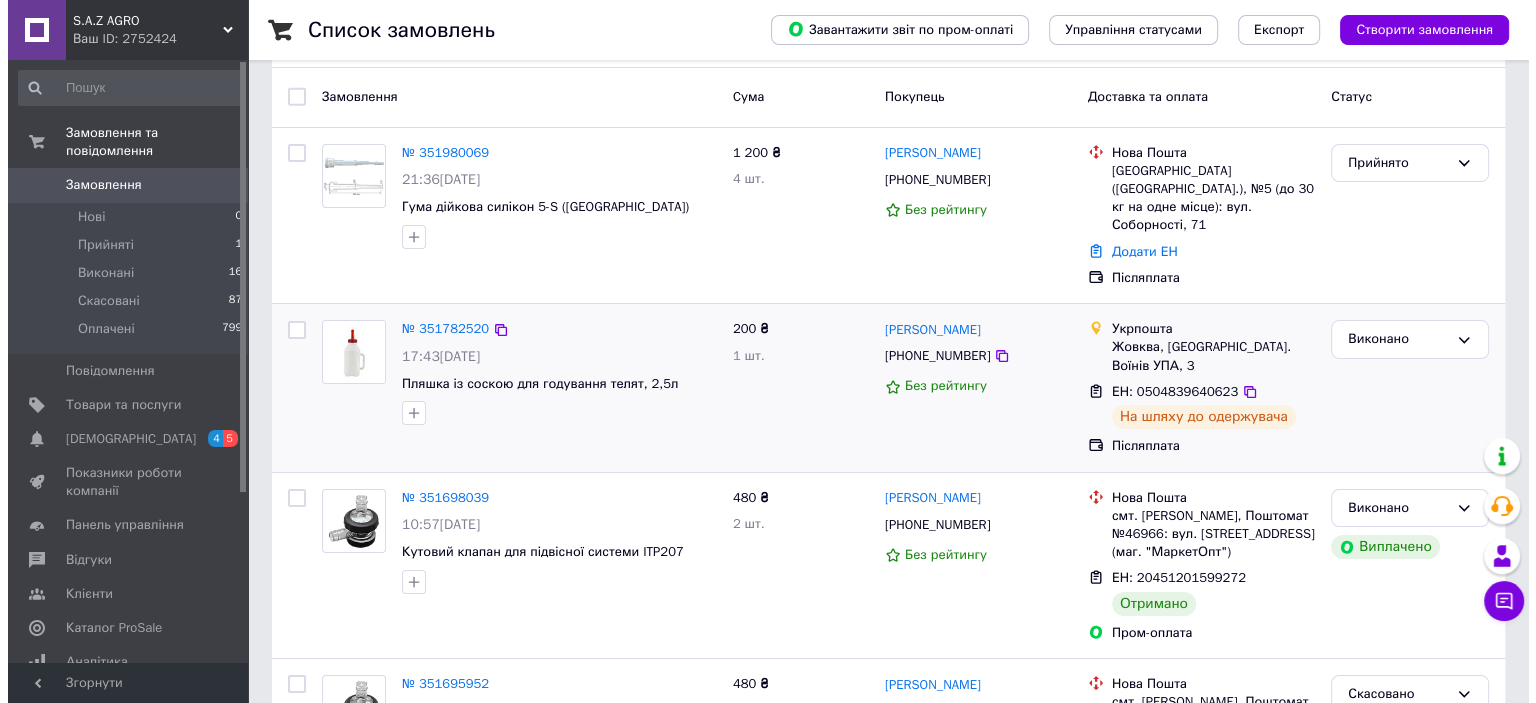 scroll, scrollTop: 0, scrollLeft: 0, axis: both 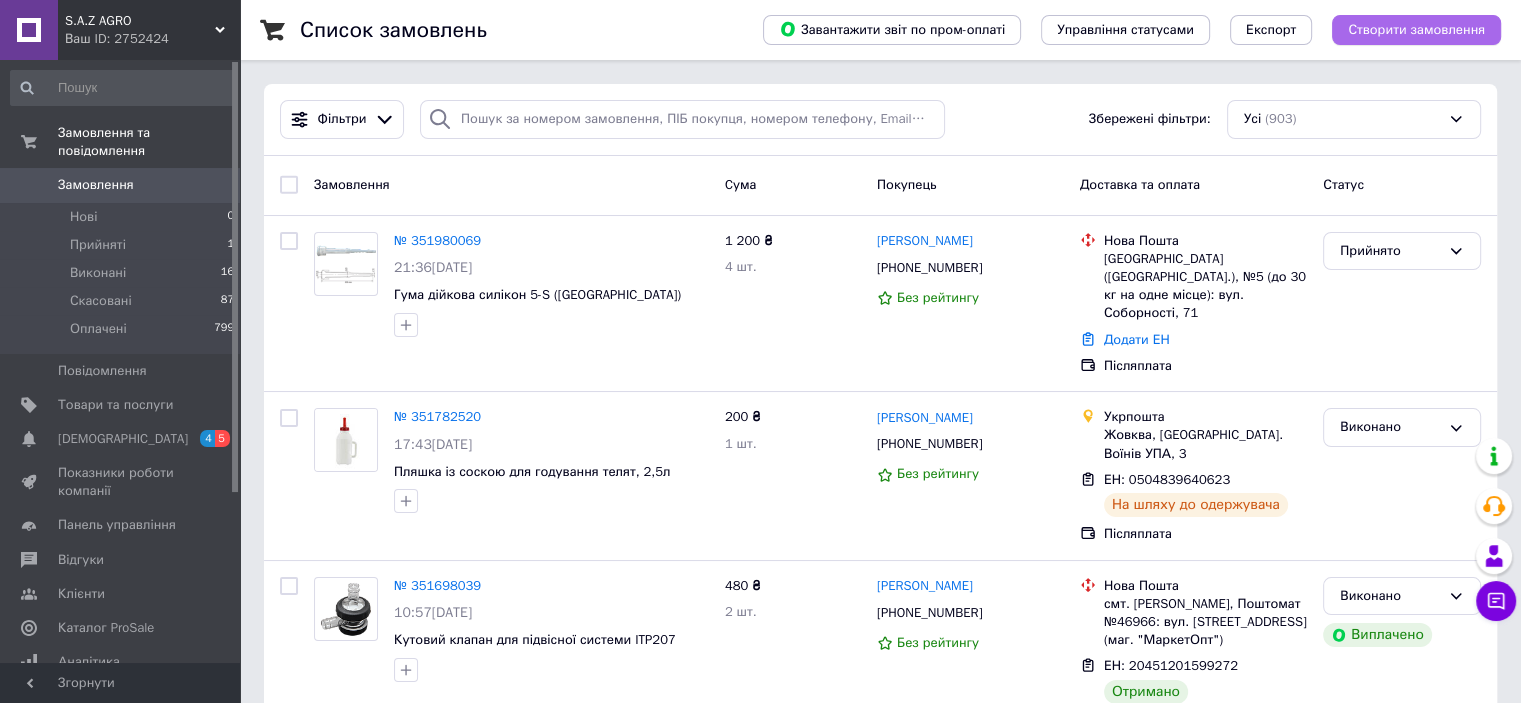 click on "Створити замовлення" at bounding box center [1416, 30] 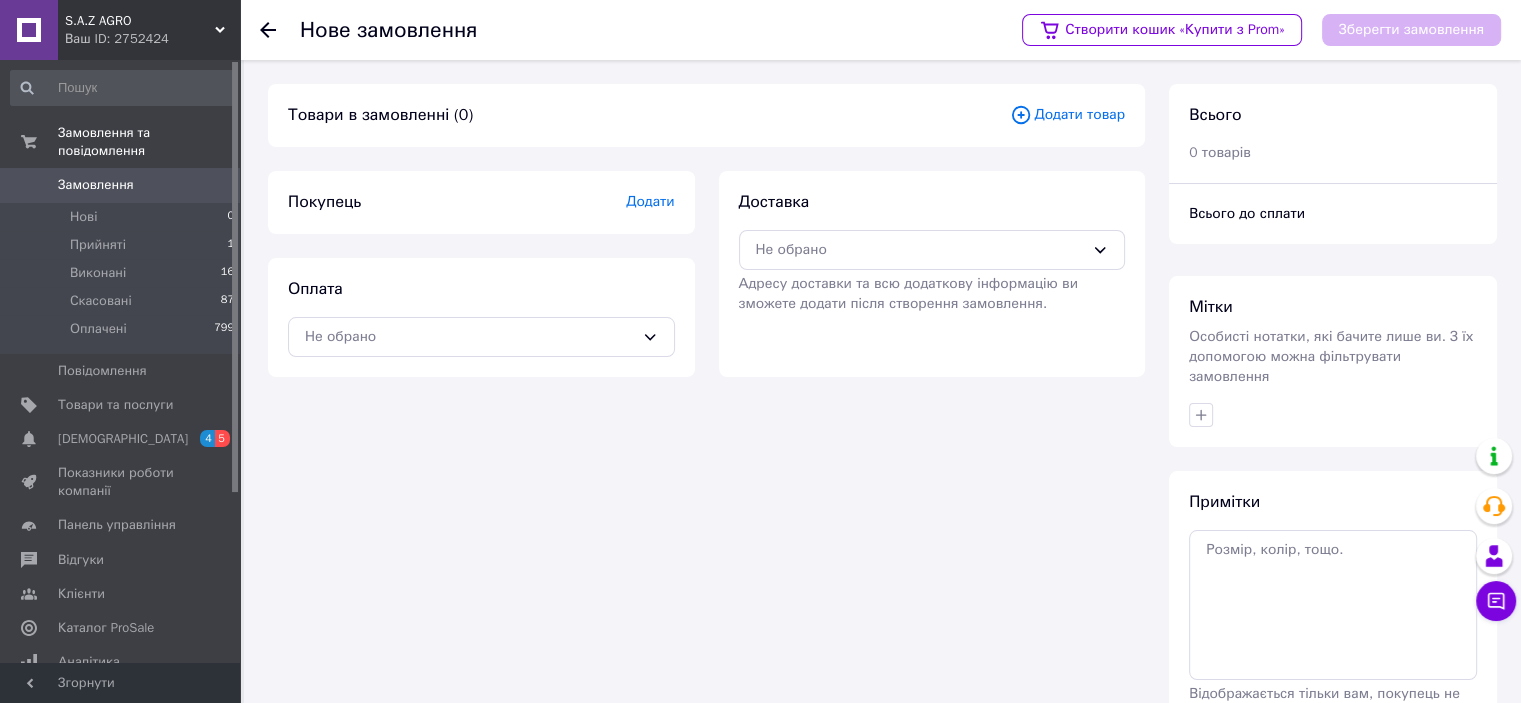 click on "Додати" at bounding box center [650, 201] 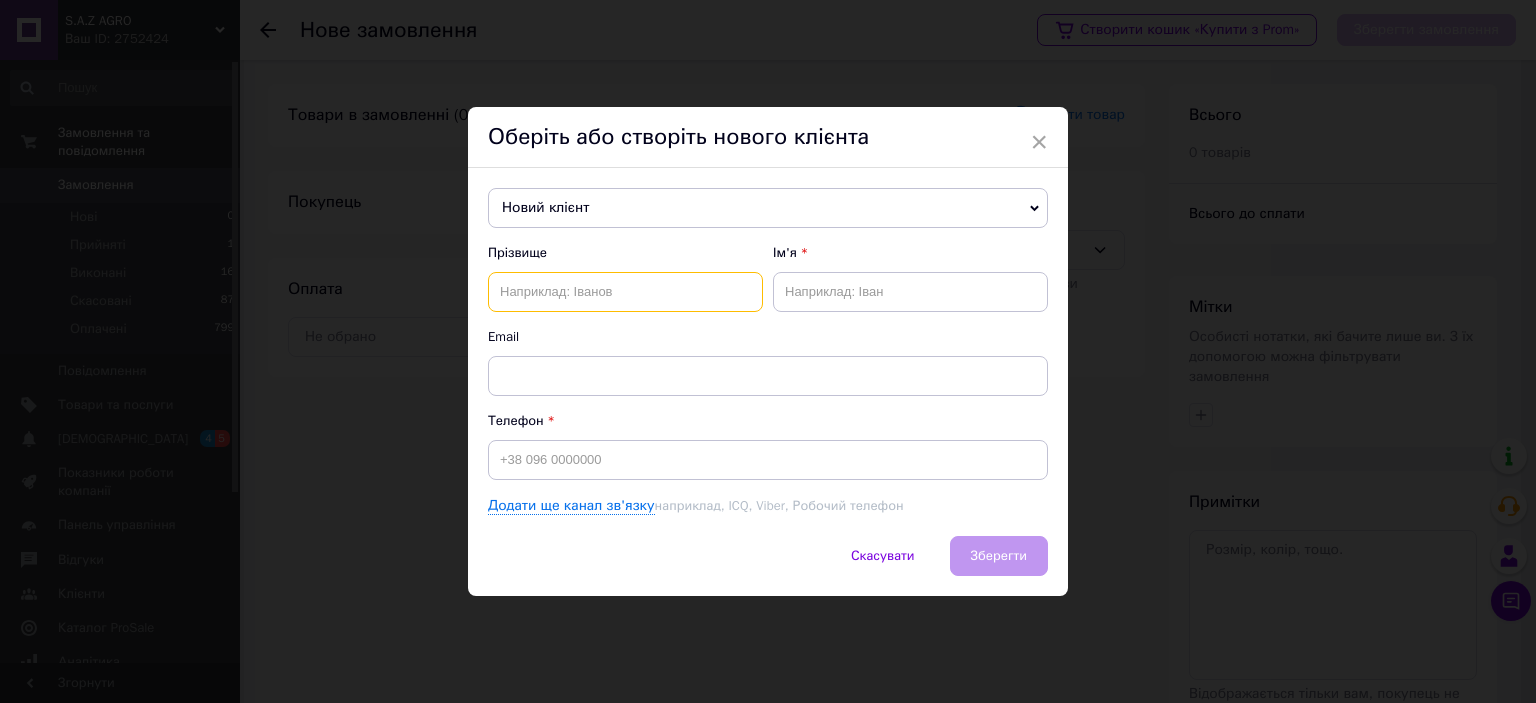 click at bounding box center [625, 292] 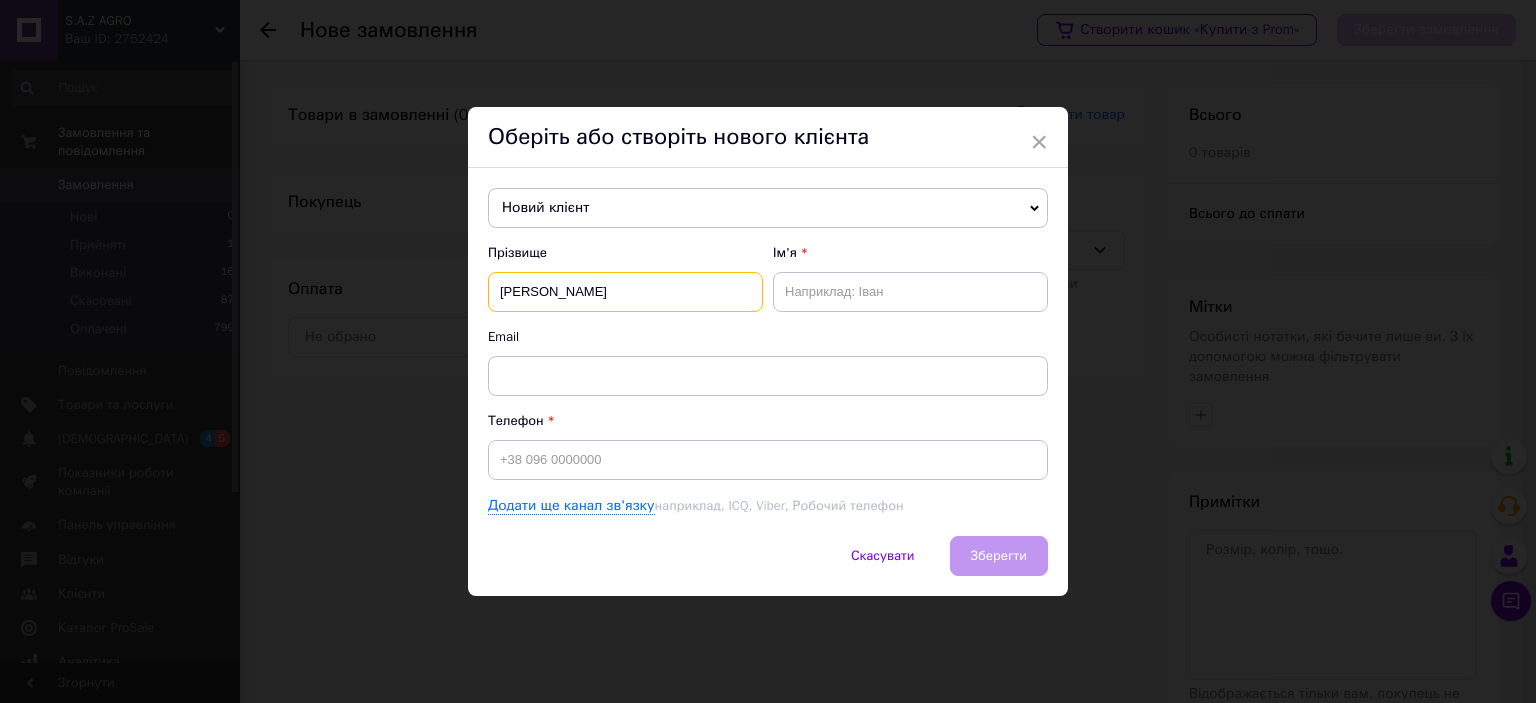 type on "[PERSON_NAME]" 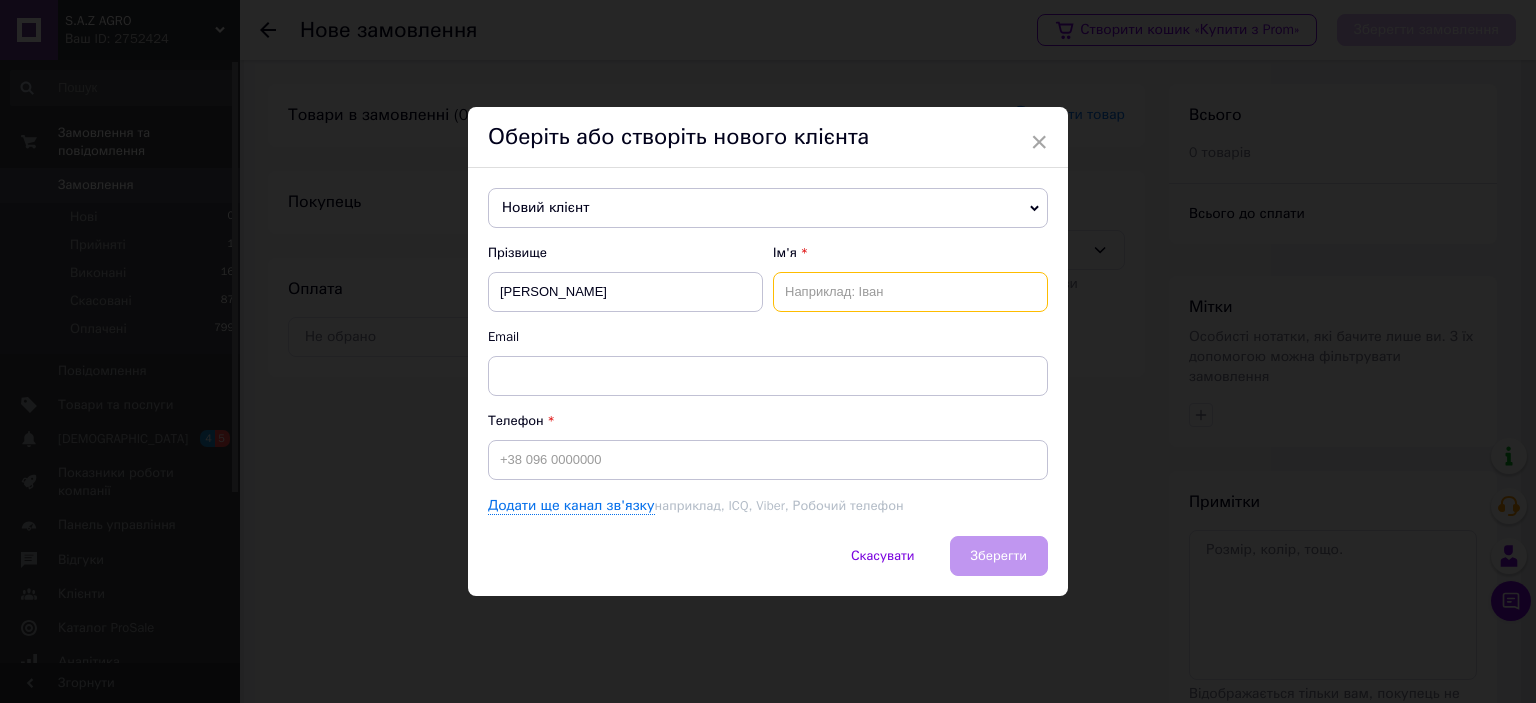 click at bounding box center [910, 292] 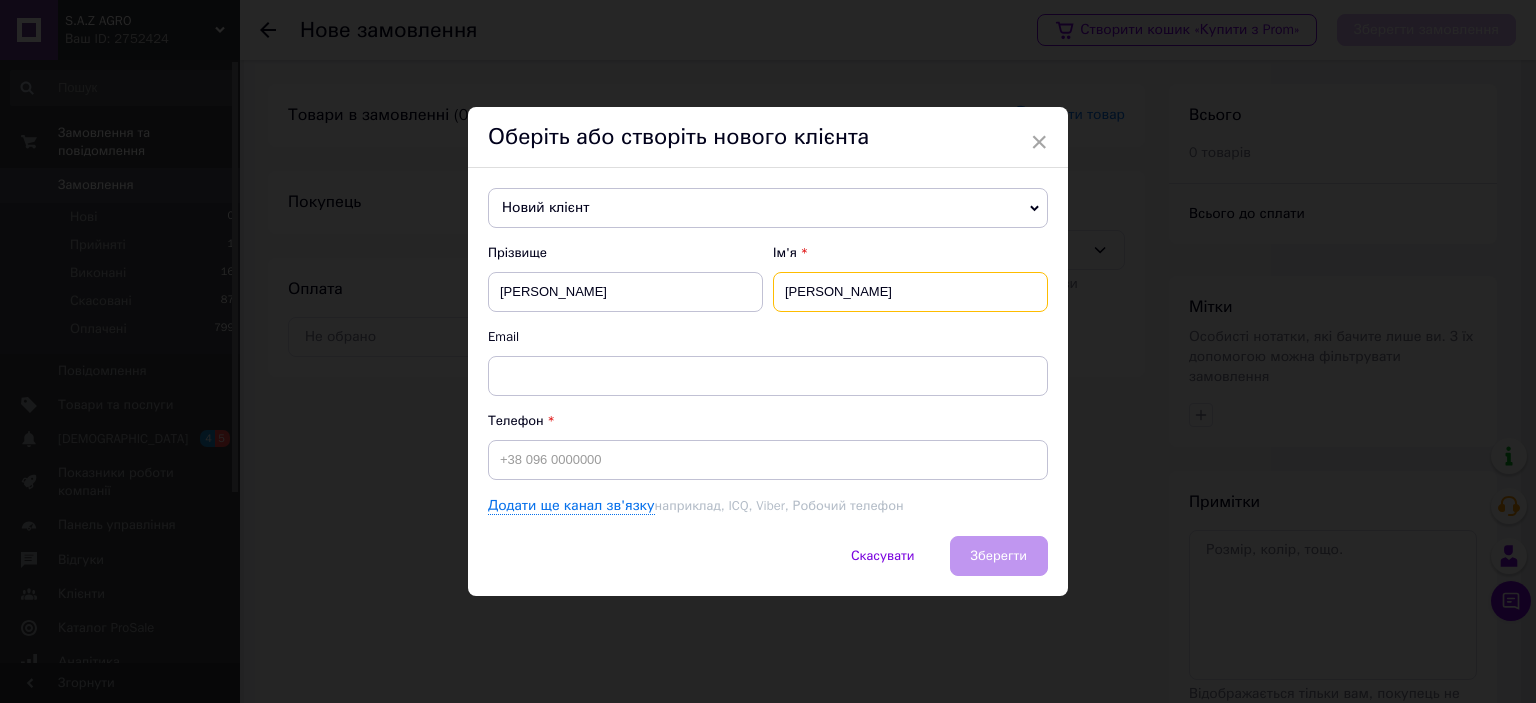 type on "[PERSON_NAME]" 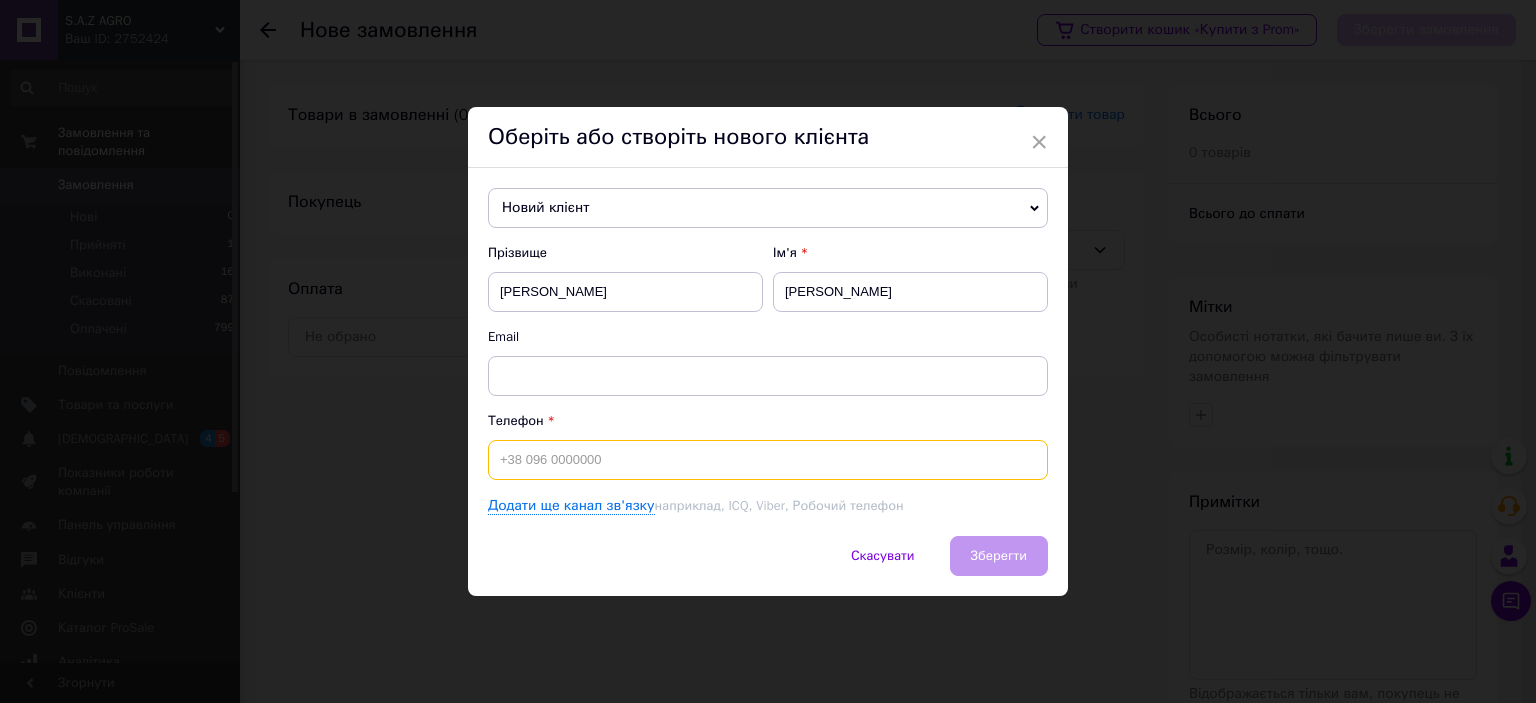 click at bounding box center [768, 460] 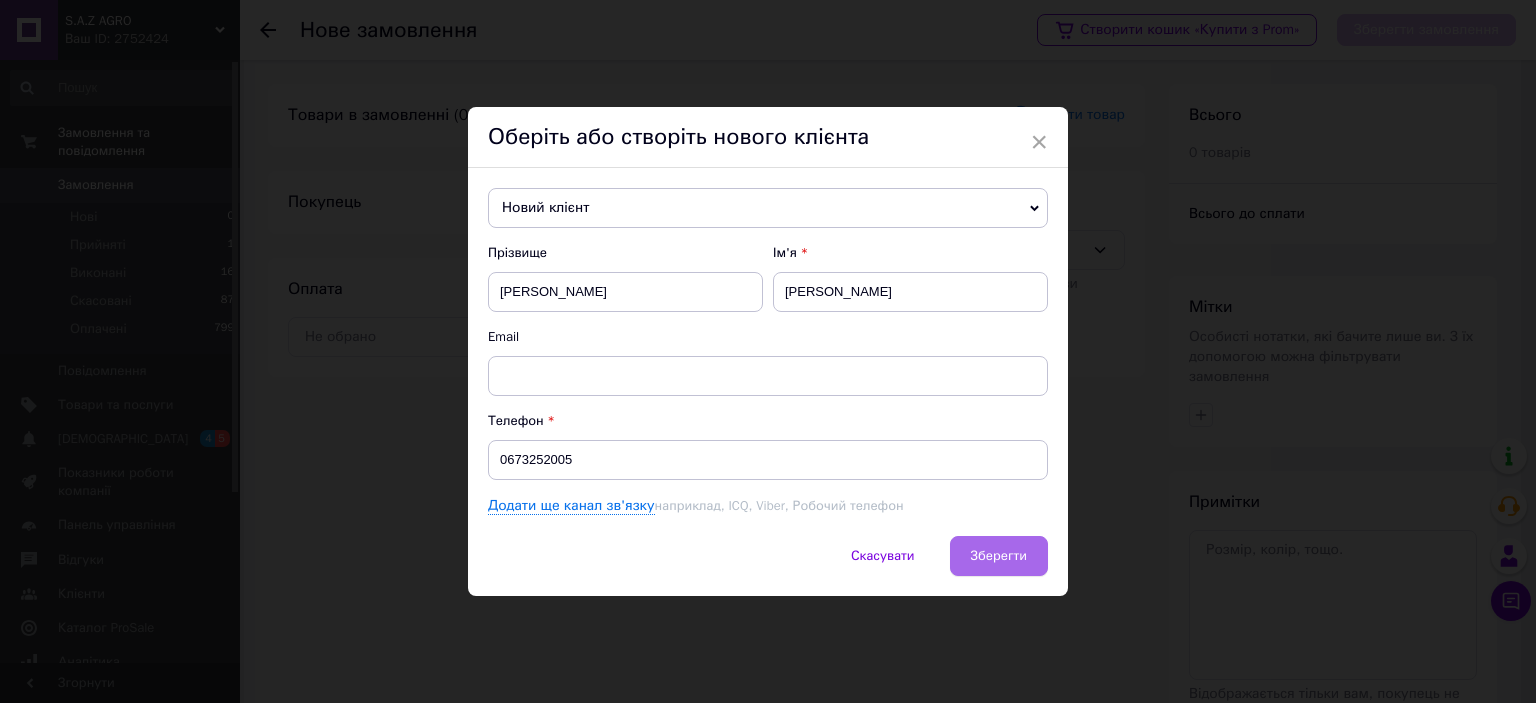 click on "Зберегти" at bounding box center (999, 555) 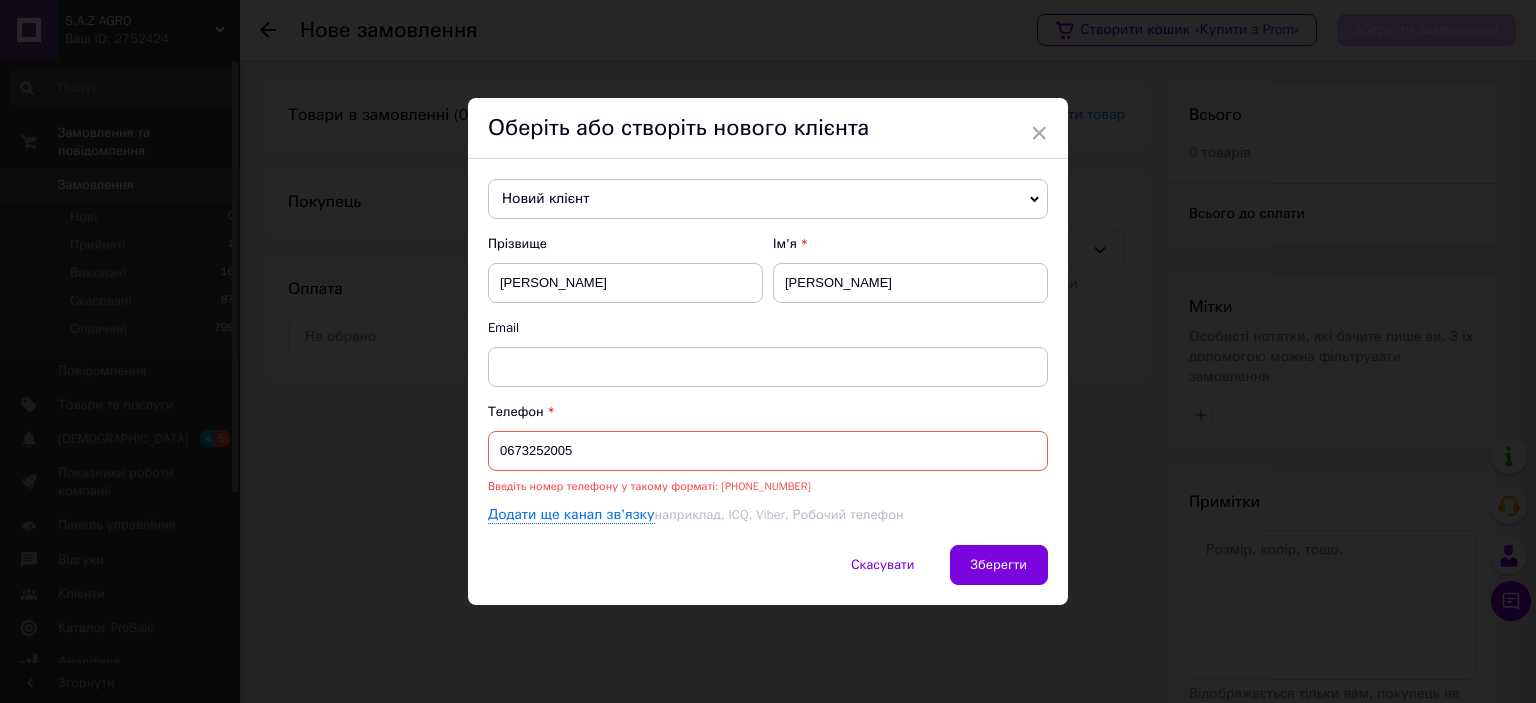 click on "0673252005" at bounding box center (768, 451) 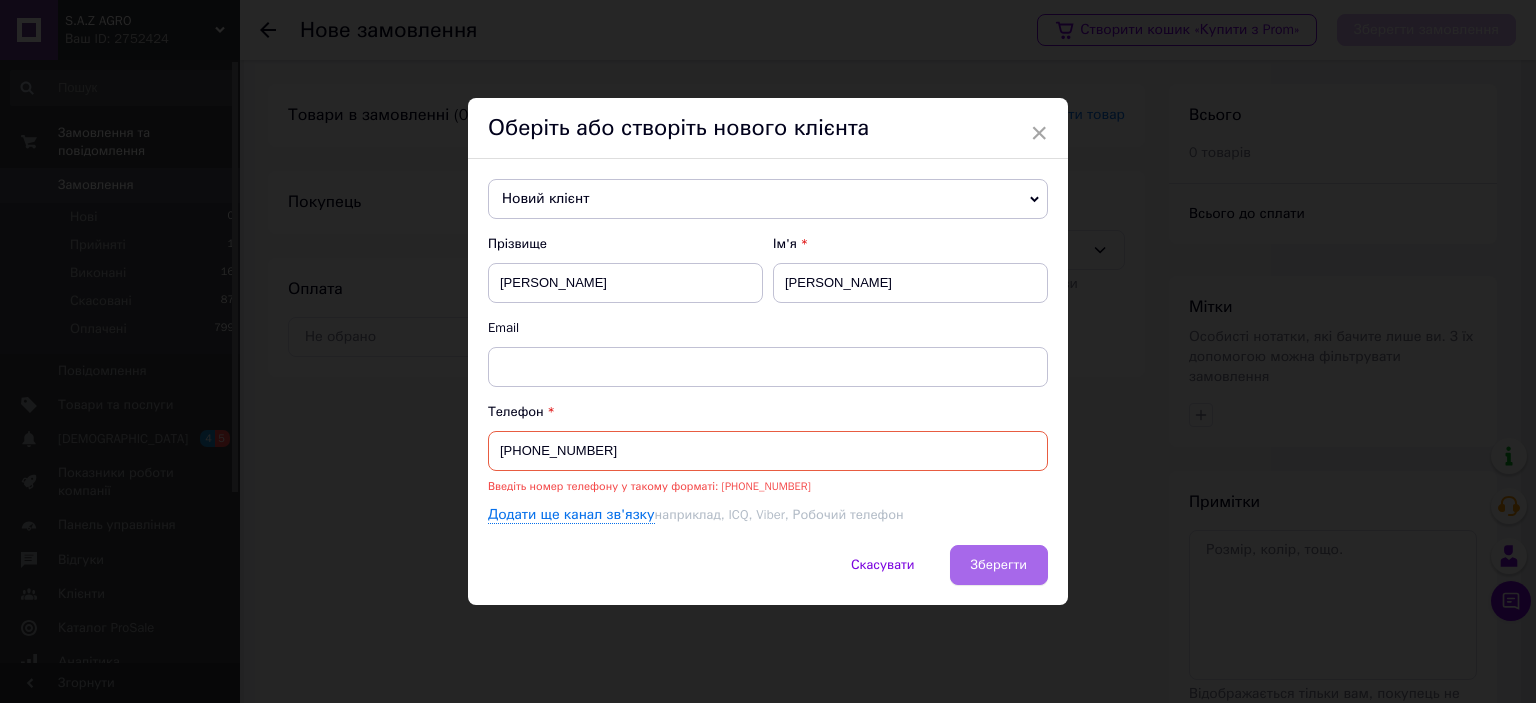 type on "[PHONE_NUMBER]" 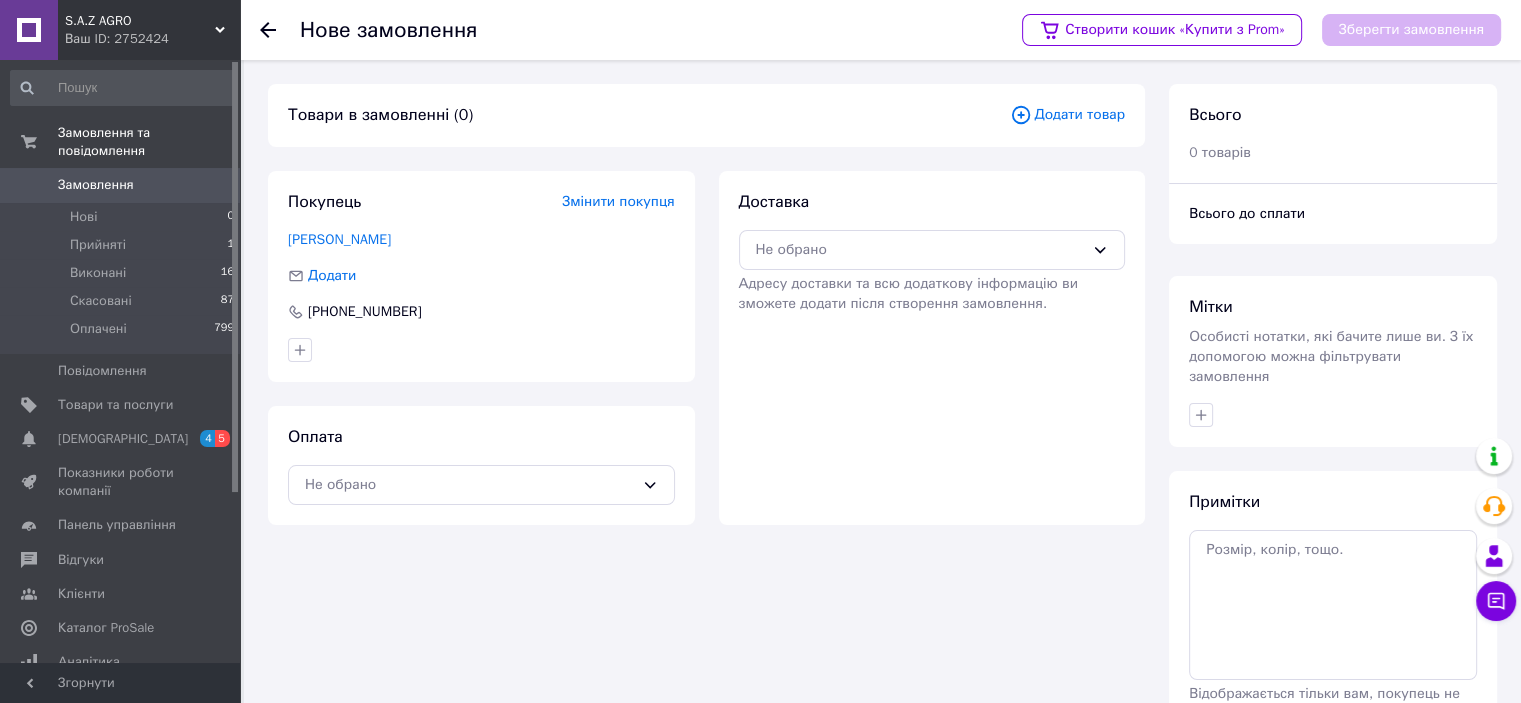 click on "Додати товар" at bounding box center [1067, 115] 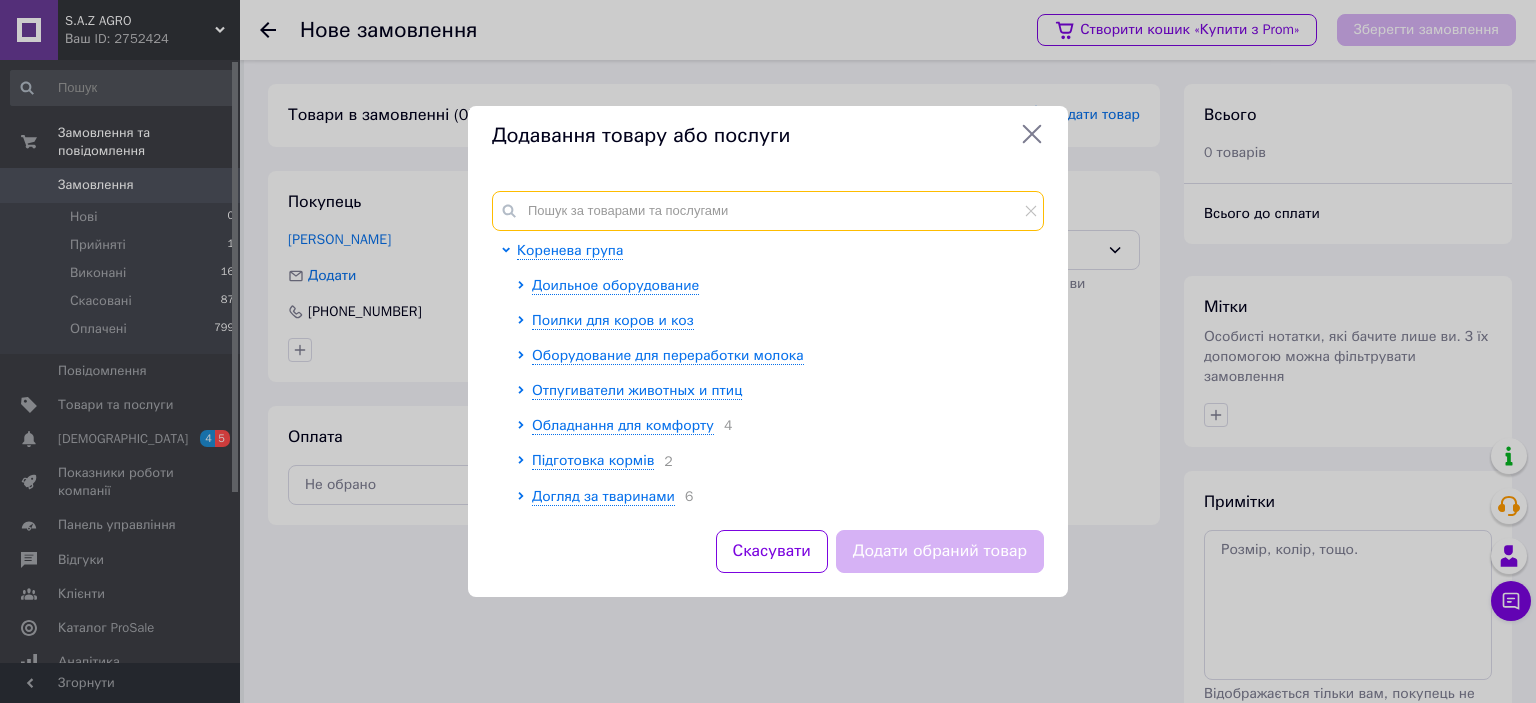 click at bounding box center (768, 211) 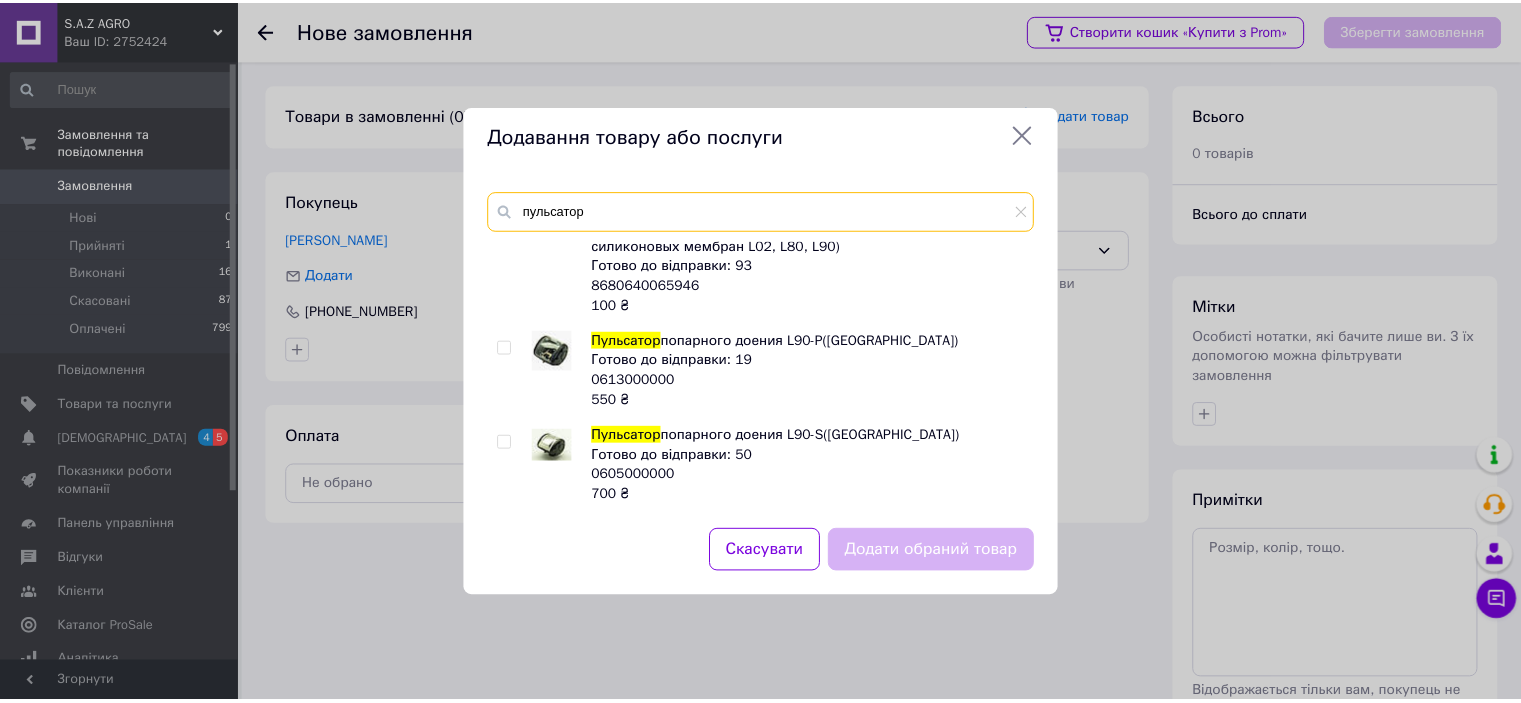 scroll, scrollTop: 127, scrollLeft: 0, axis: vertical 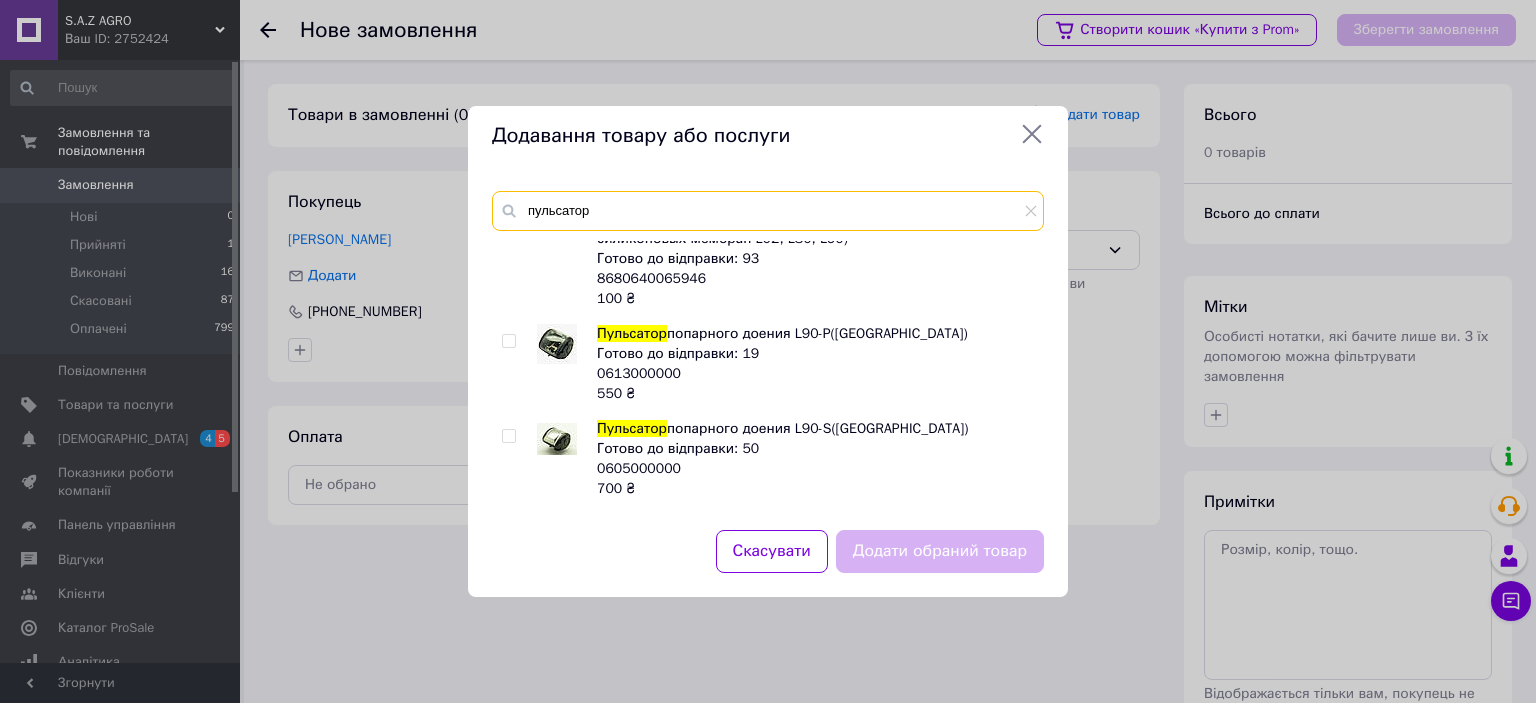 type on "пульсатор" 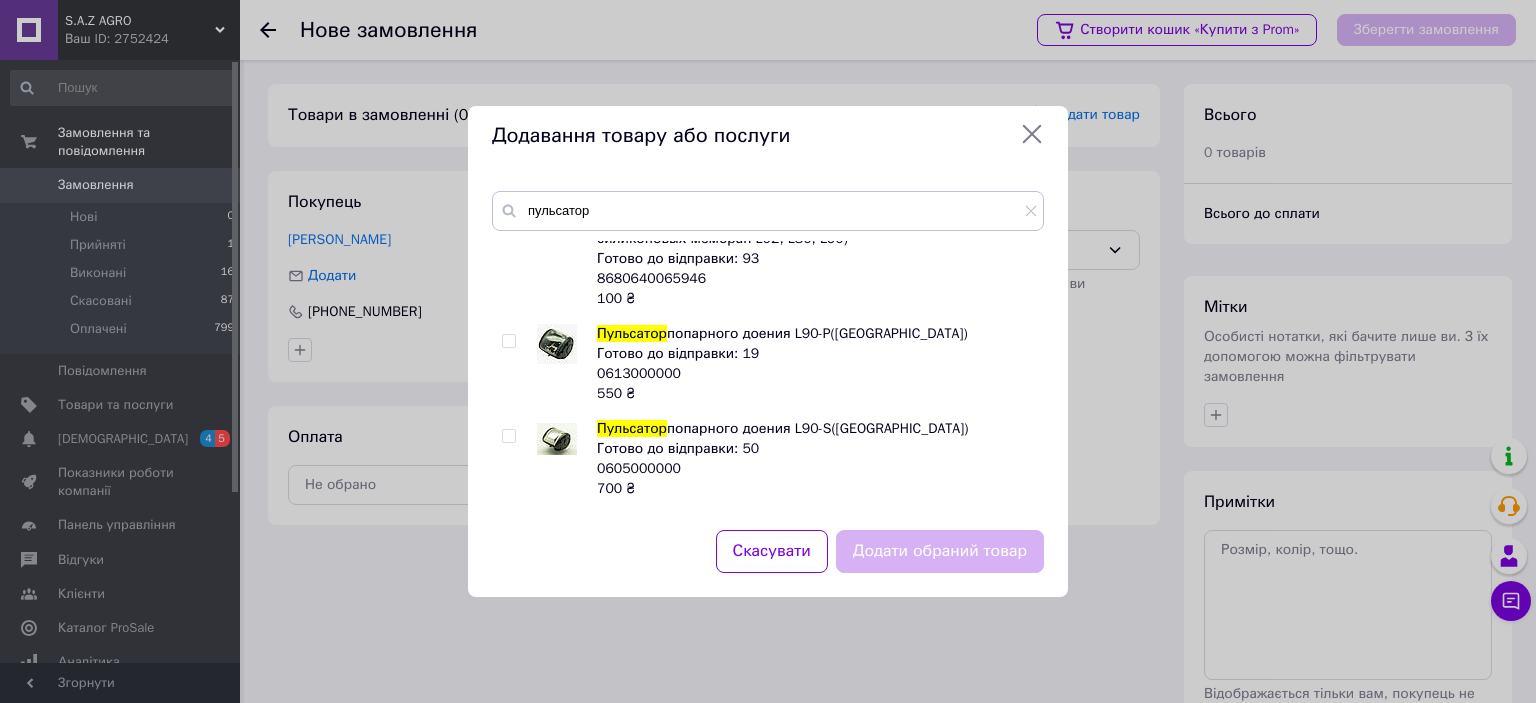 click at bounding box center (508, 341) 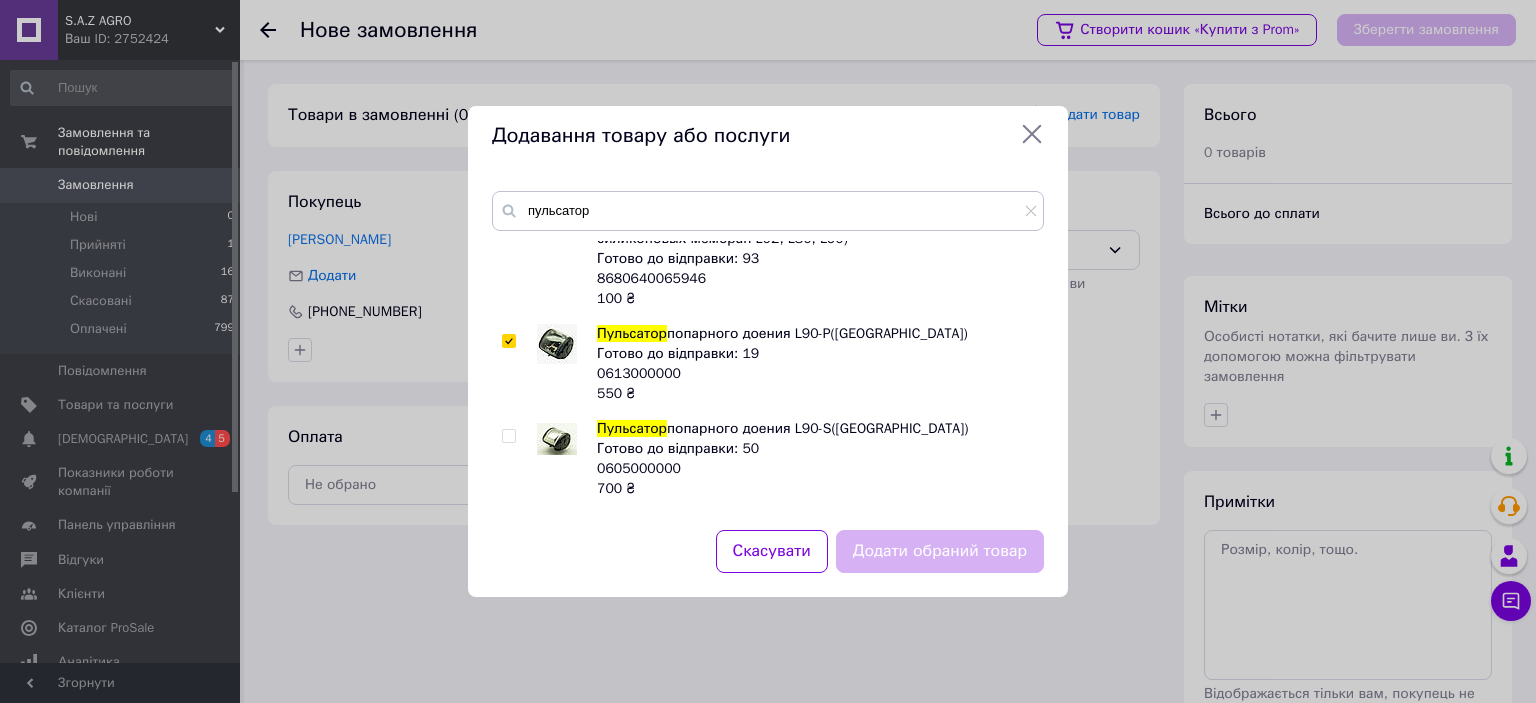 checkbox on "true" 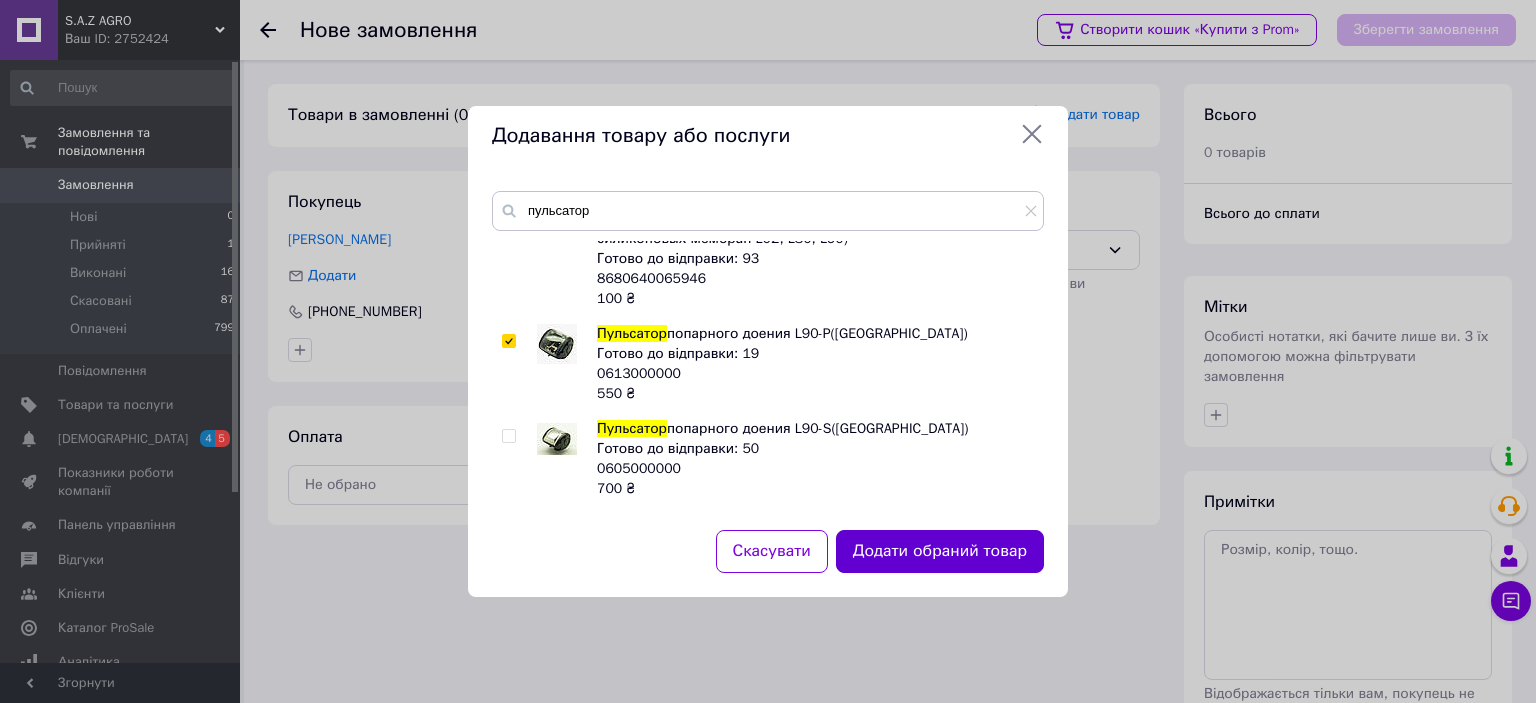 click on "Додати обраний товар" at bounding box center [940, 551] 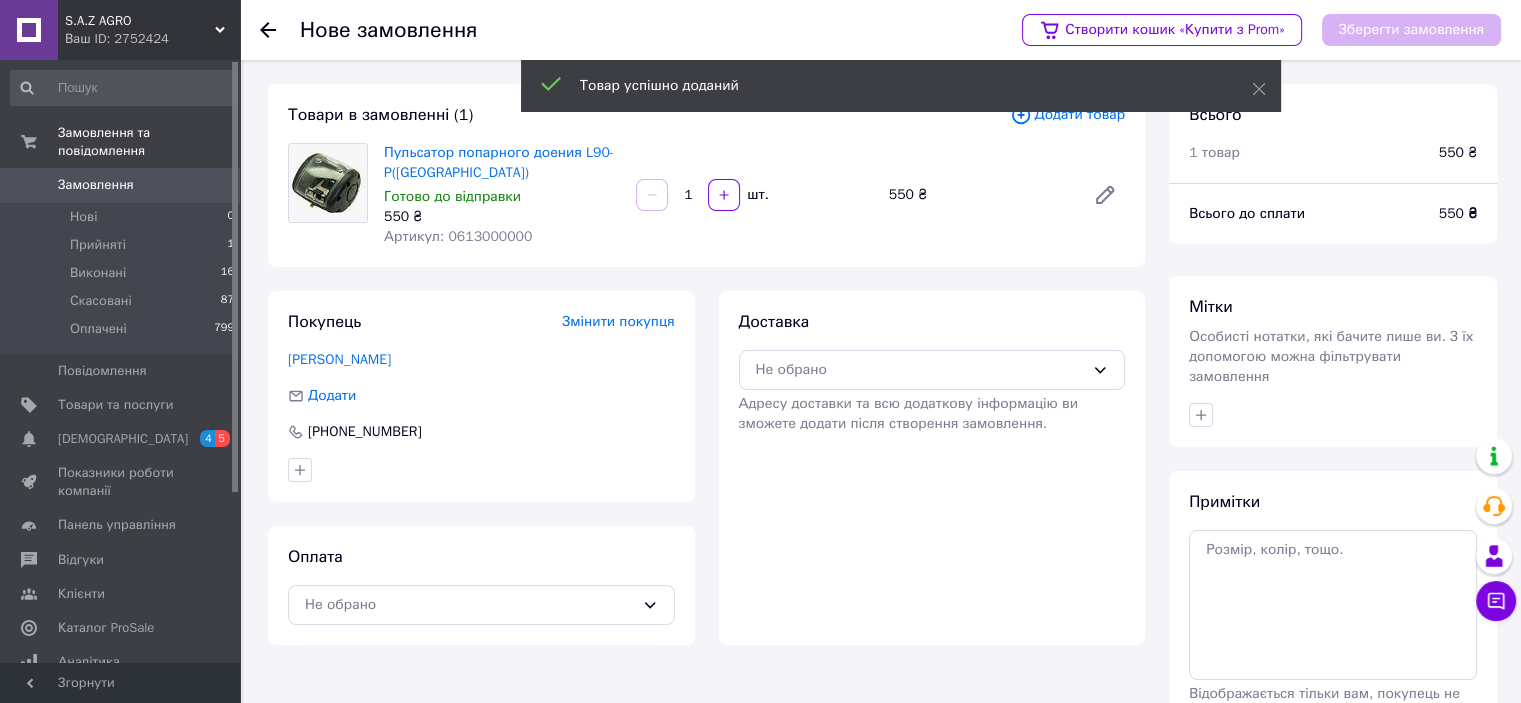 scroll, scrollTop: 120, scrollLeft: 0, axis: vertical 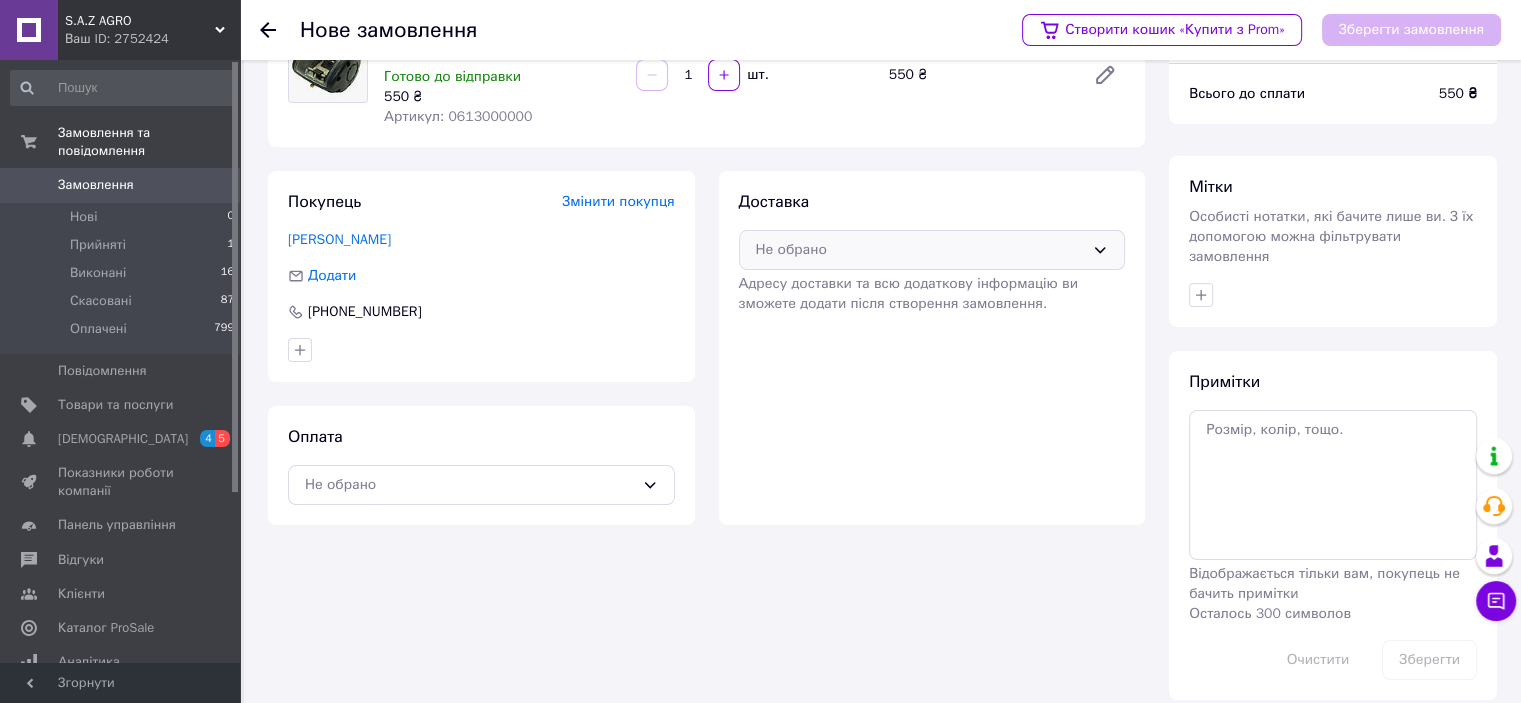 click on "Не обрано" at bounding box center (920, 250) 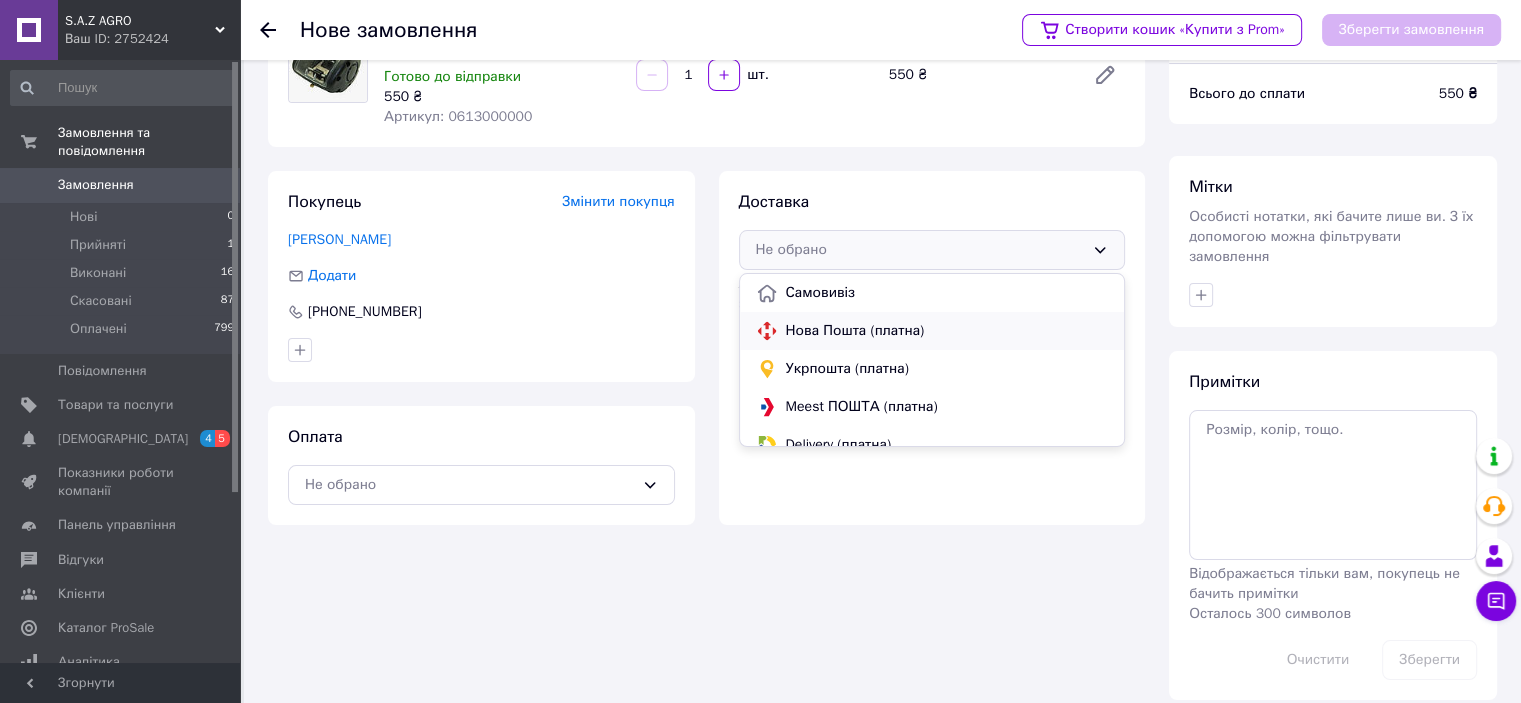 click on "Нова Пошта (платна)" at bounding box center [947, 331] 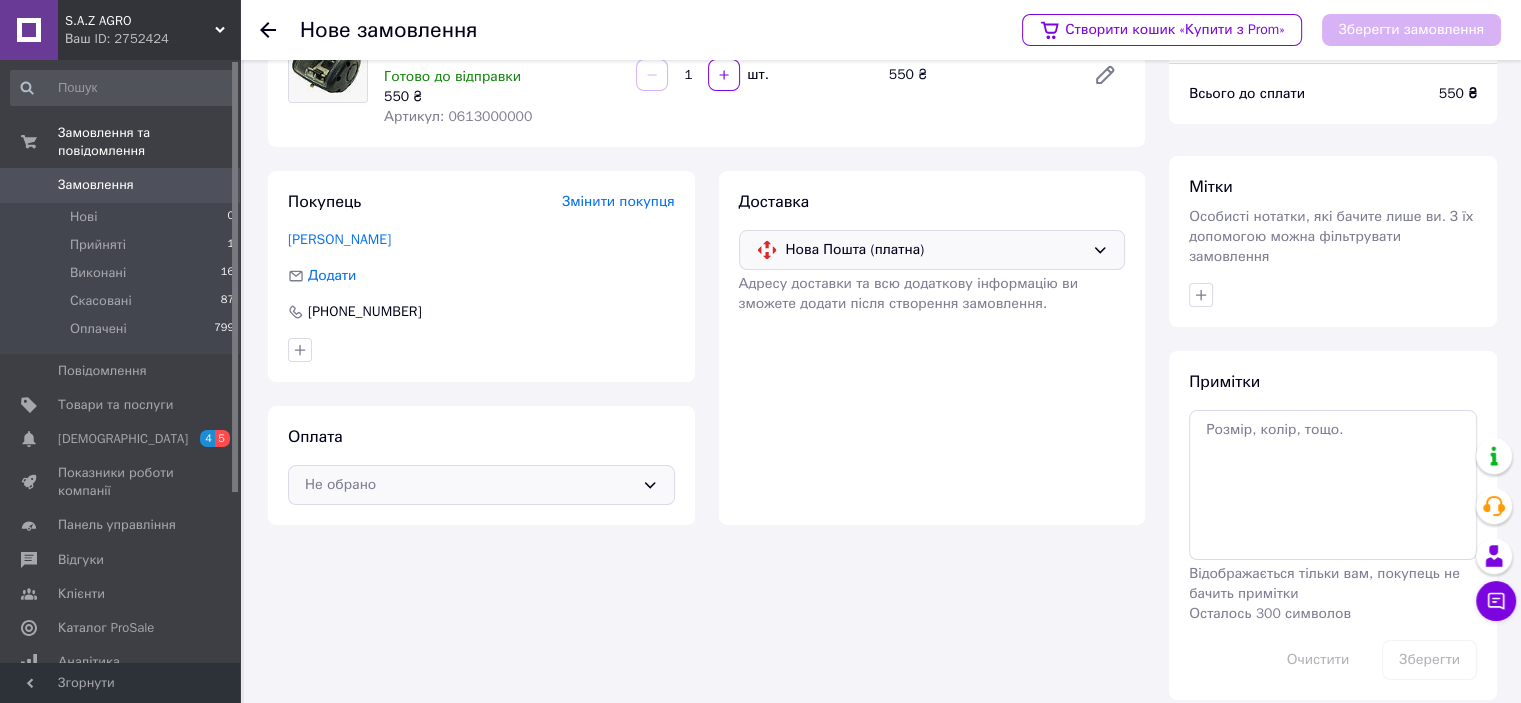 click 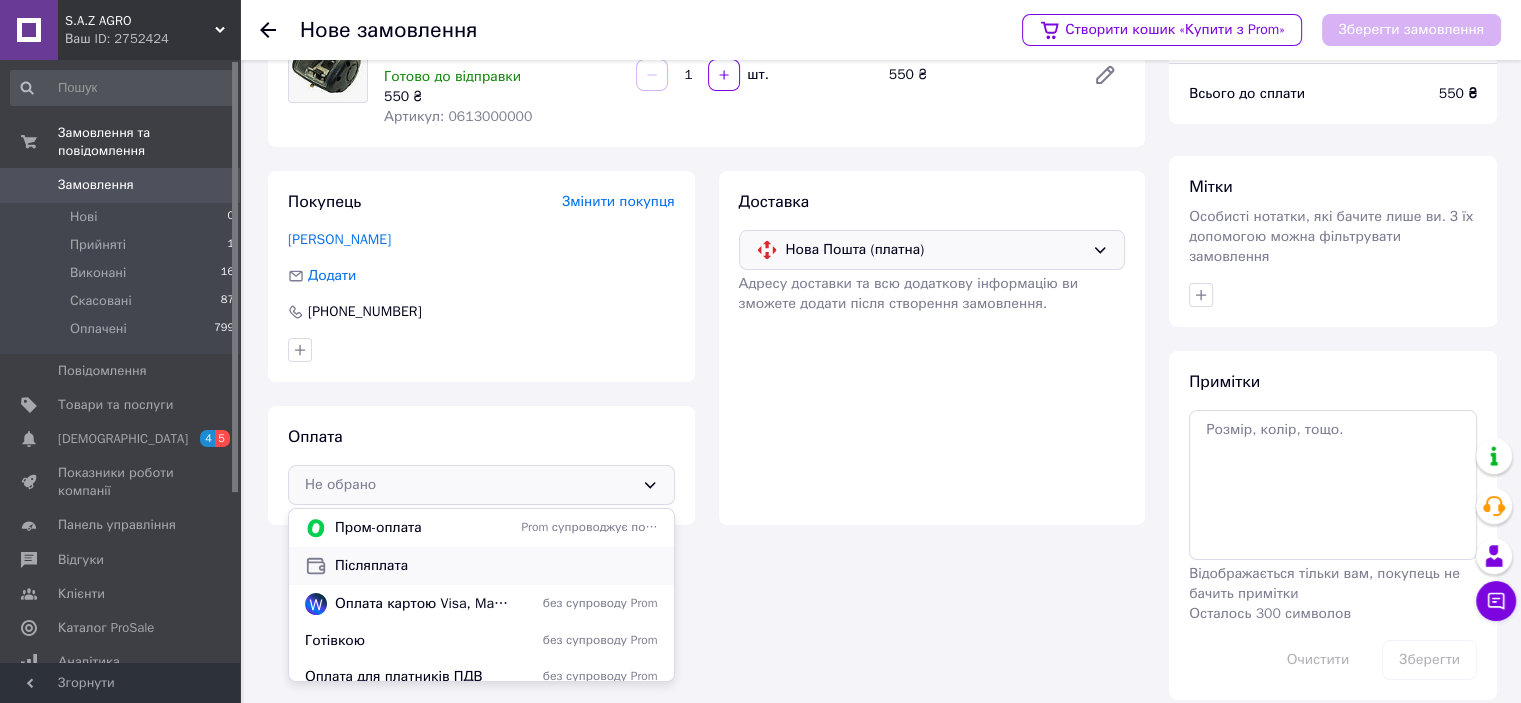 click on "Післяплата" at bounding box center (496, 566) 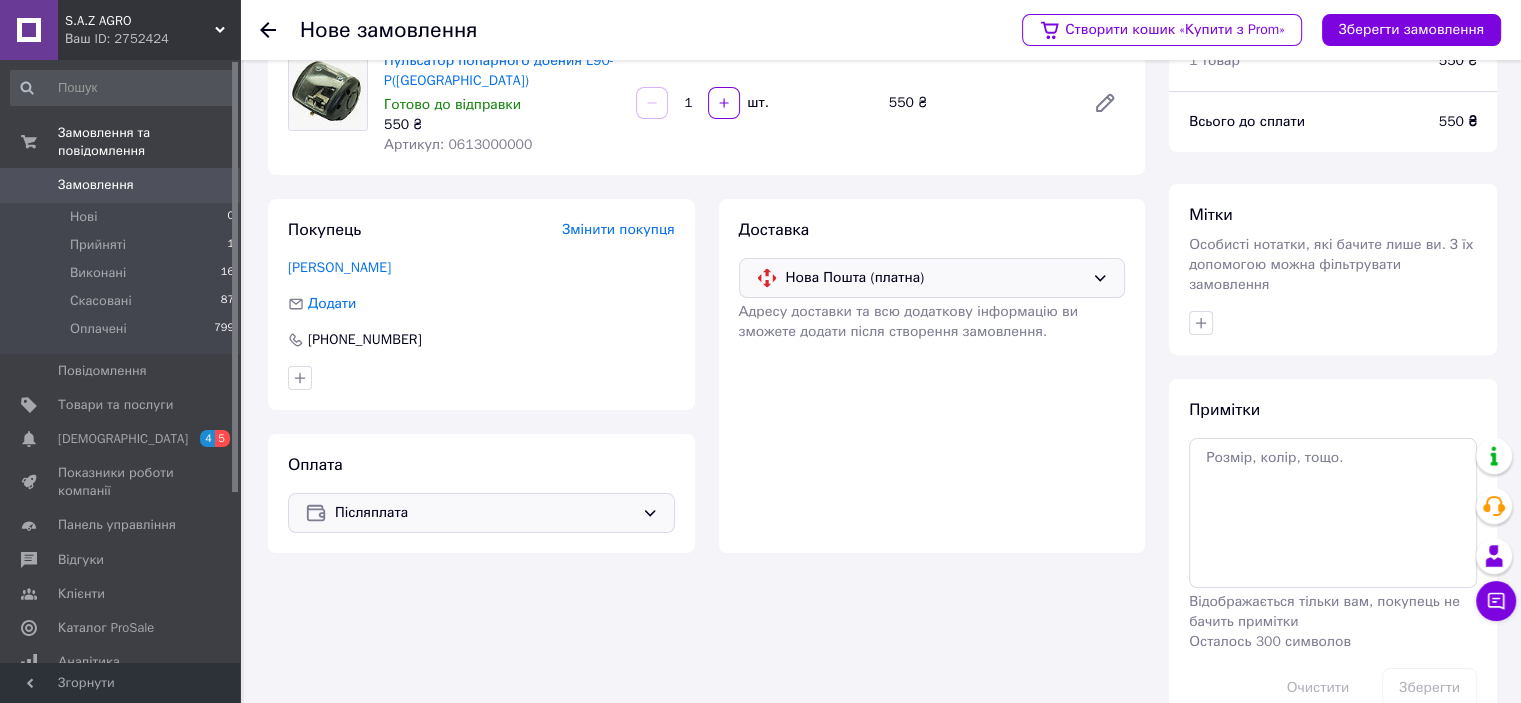 scroll, scrollTop: 120, scrollLeft: 0, axis: vertical 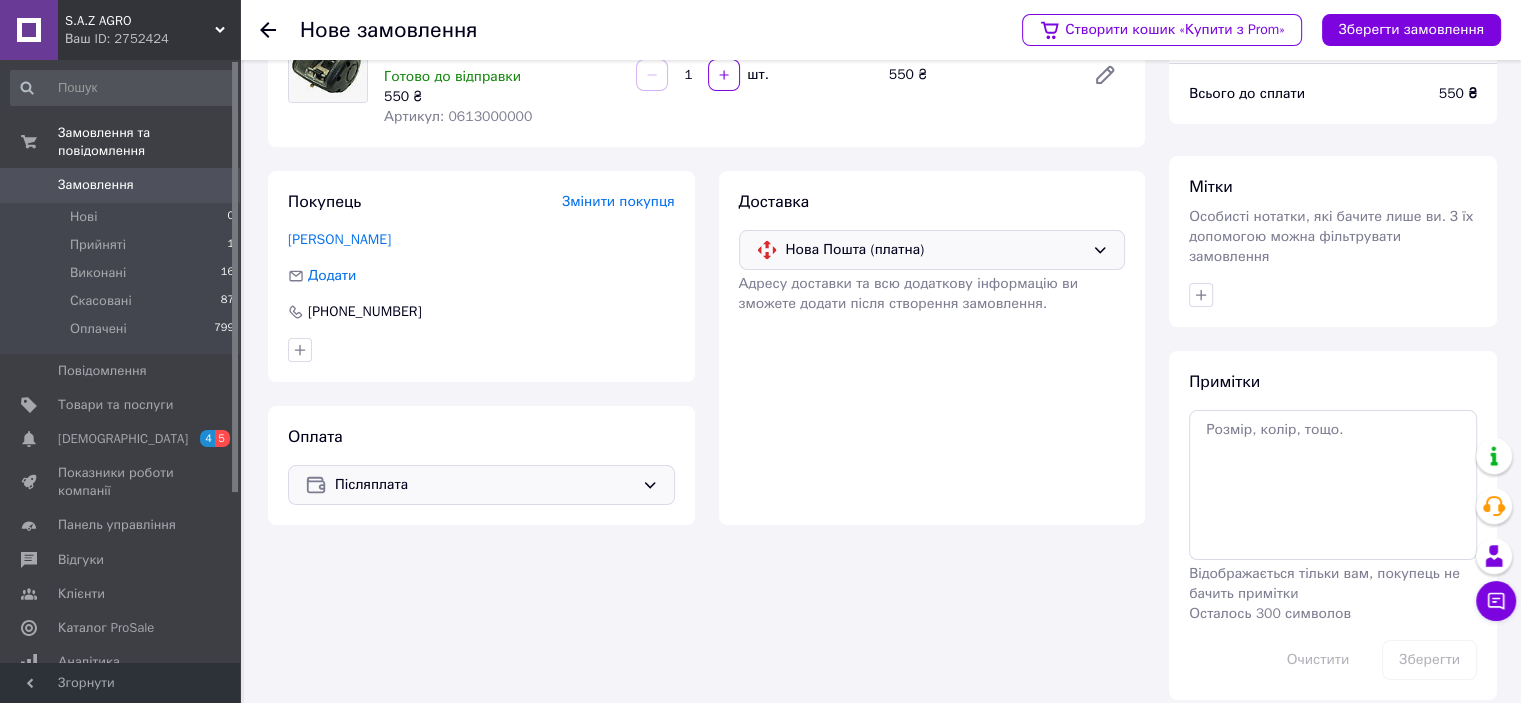 click 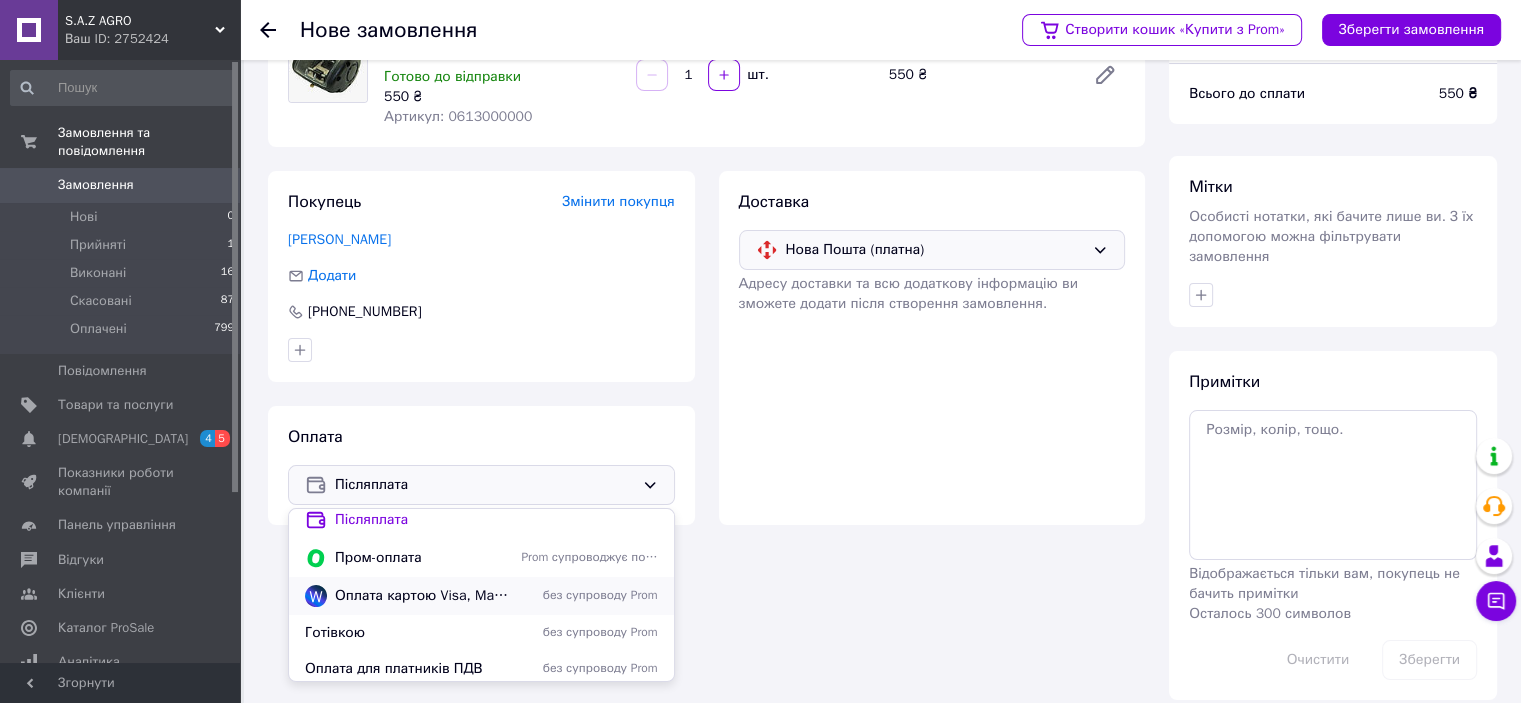 scroll, scrollTop: 0, scrollLeft: 0, axis: both 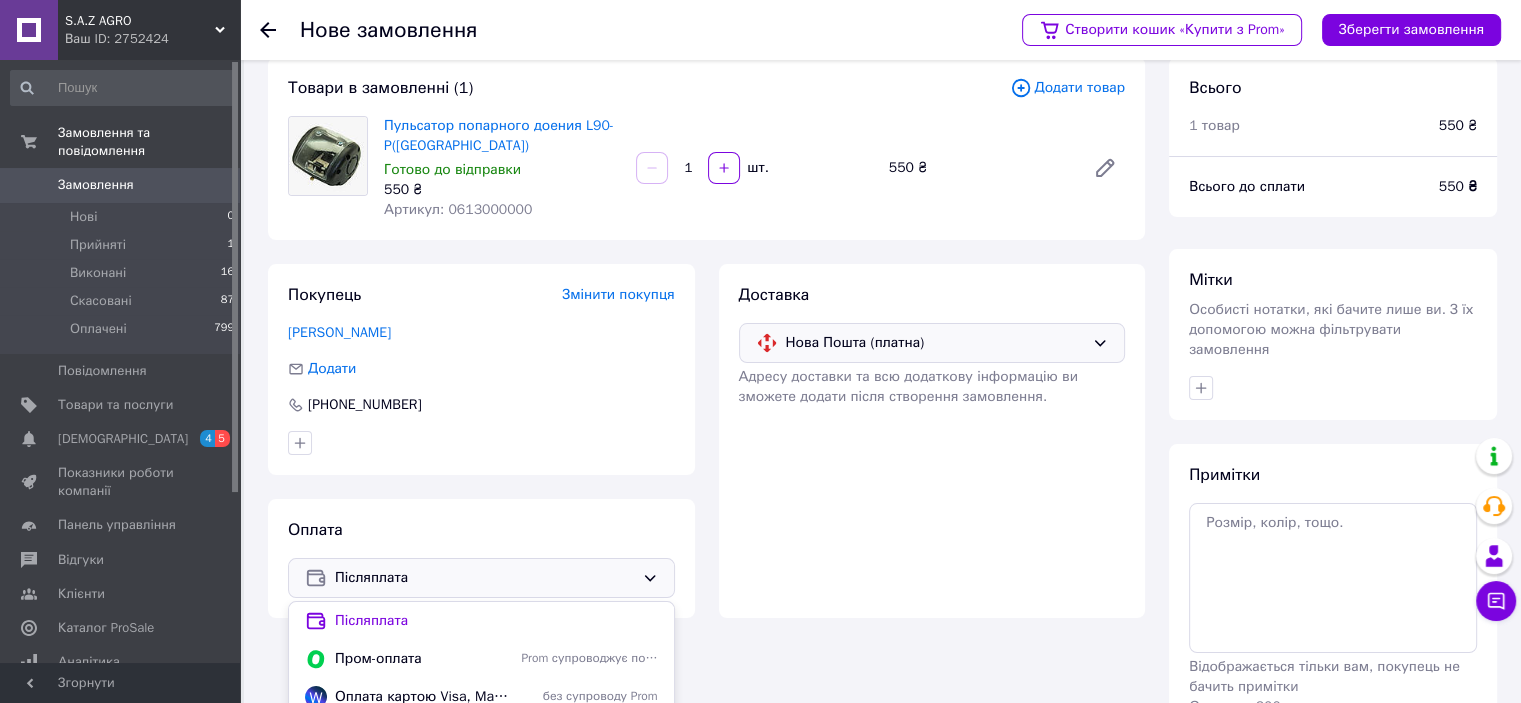 click on "Доставка Нова Пошта (платна) Адресу доставки та всю додаткову інформацію
ви зможете додати після створення замовлення." at bounding box center [932, 441] 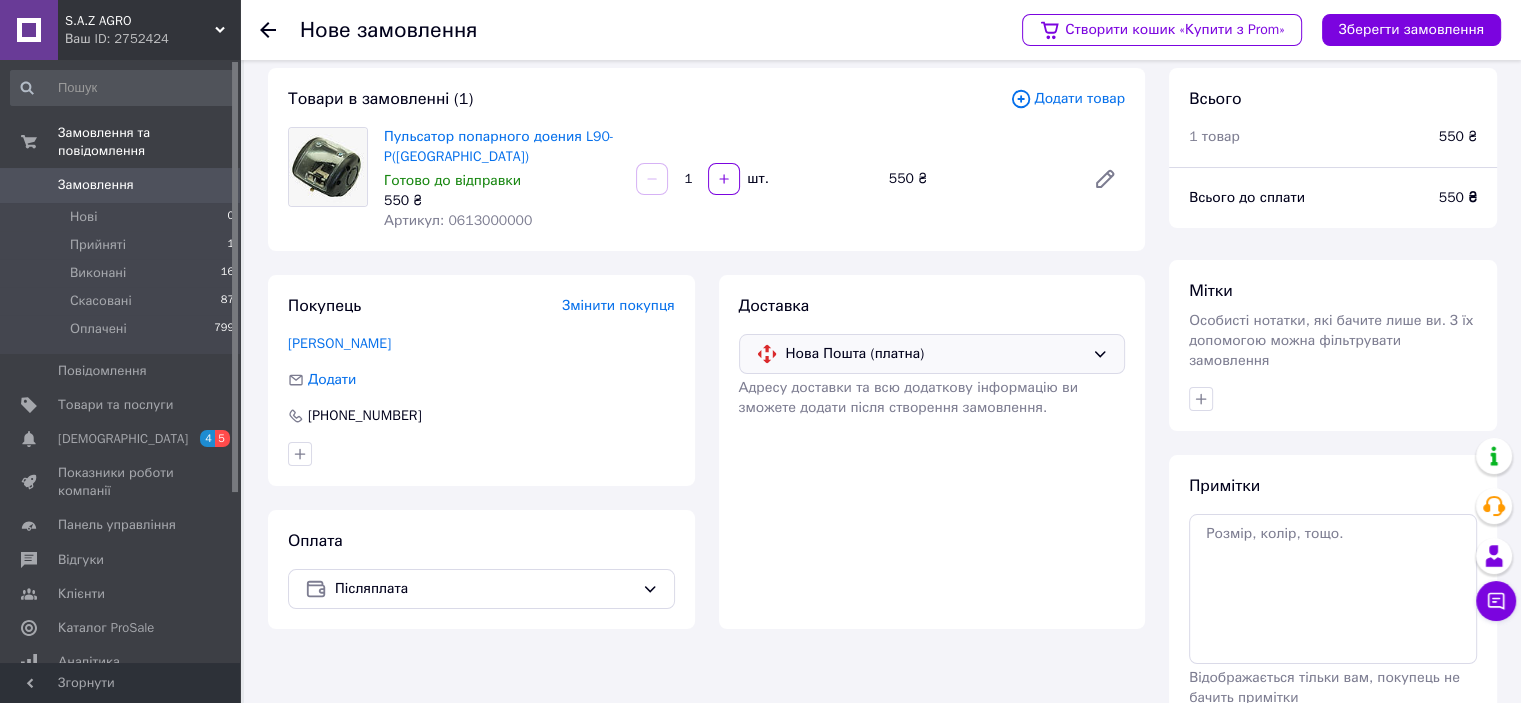 scroll, scrollTop: 0, scrollLeft: 0, axis: both 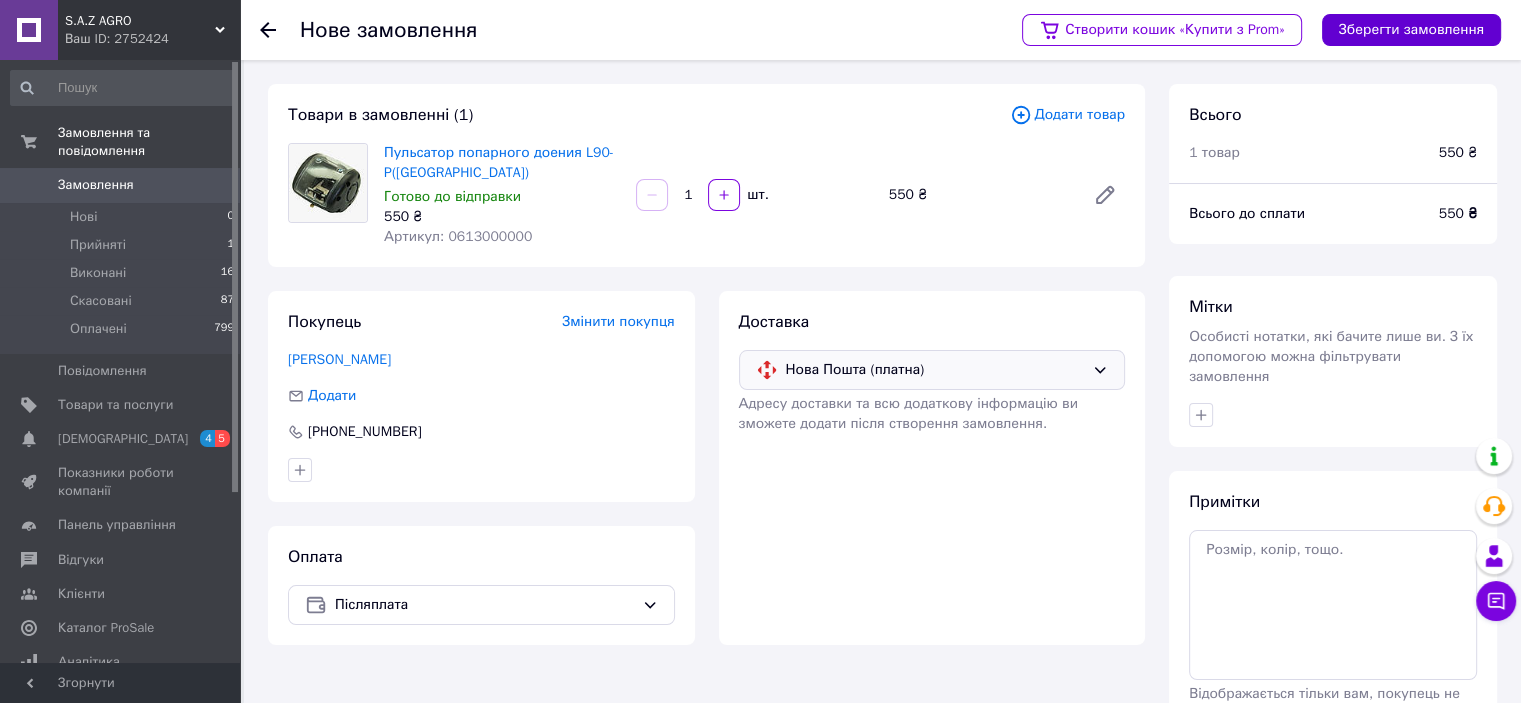 click on "Зберегти замовлення" at bounding box center [1411, 30] 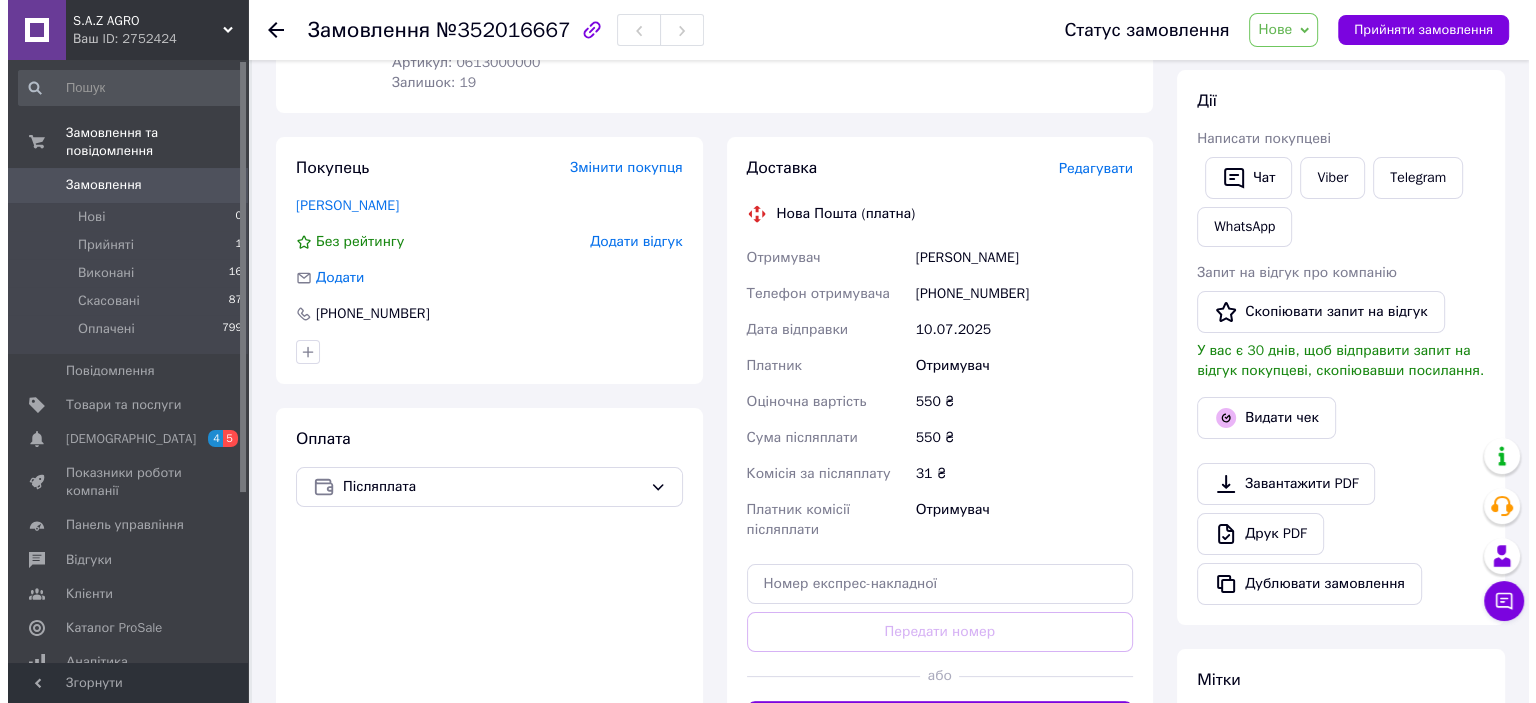 scroll, scrollTop: 264, scrollLeft: 0, axis: vertical 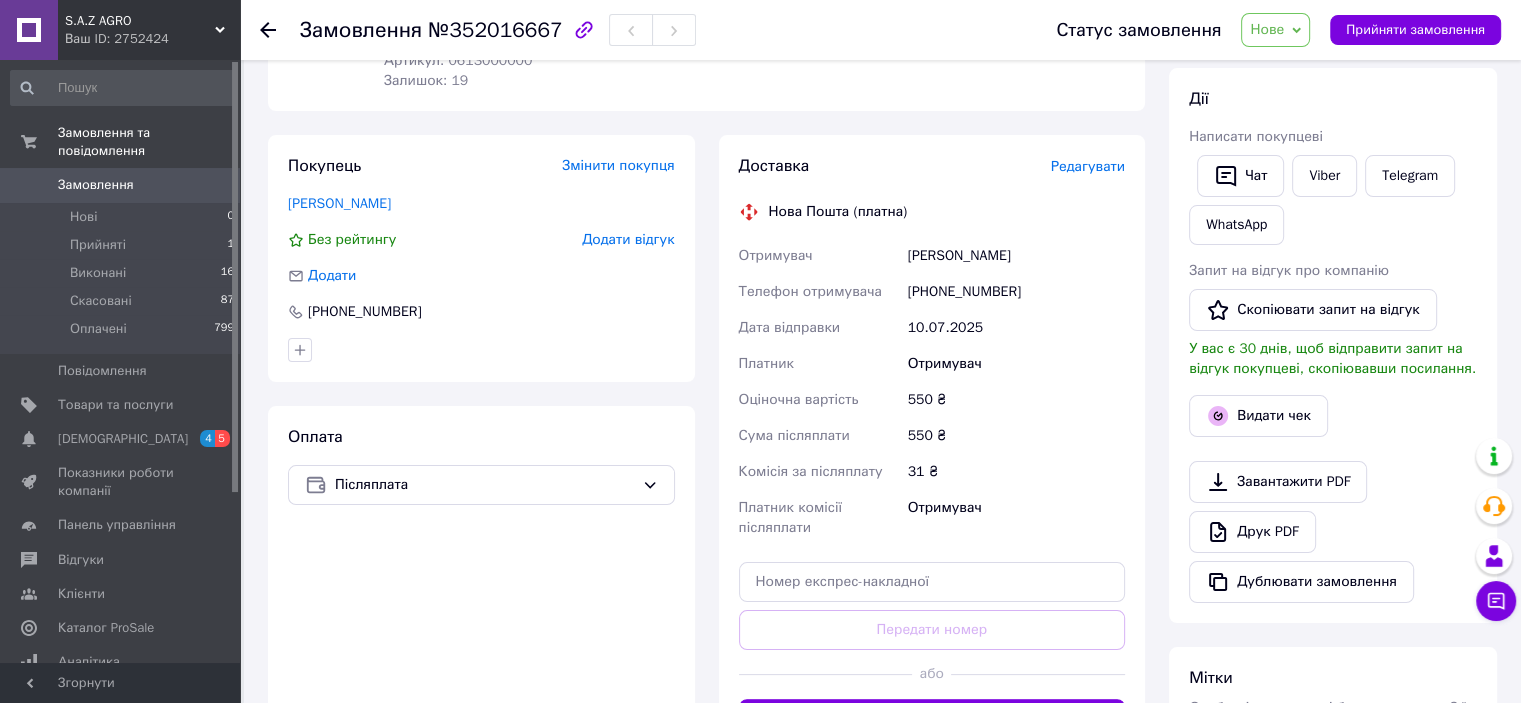 click on "Редагувати" at bounding box center [1088, 167] 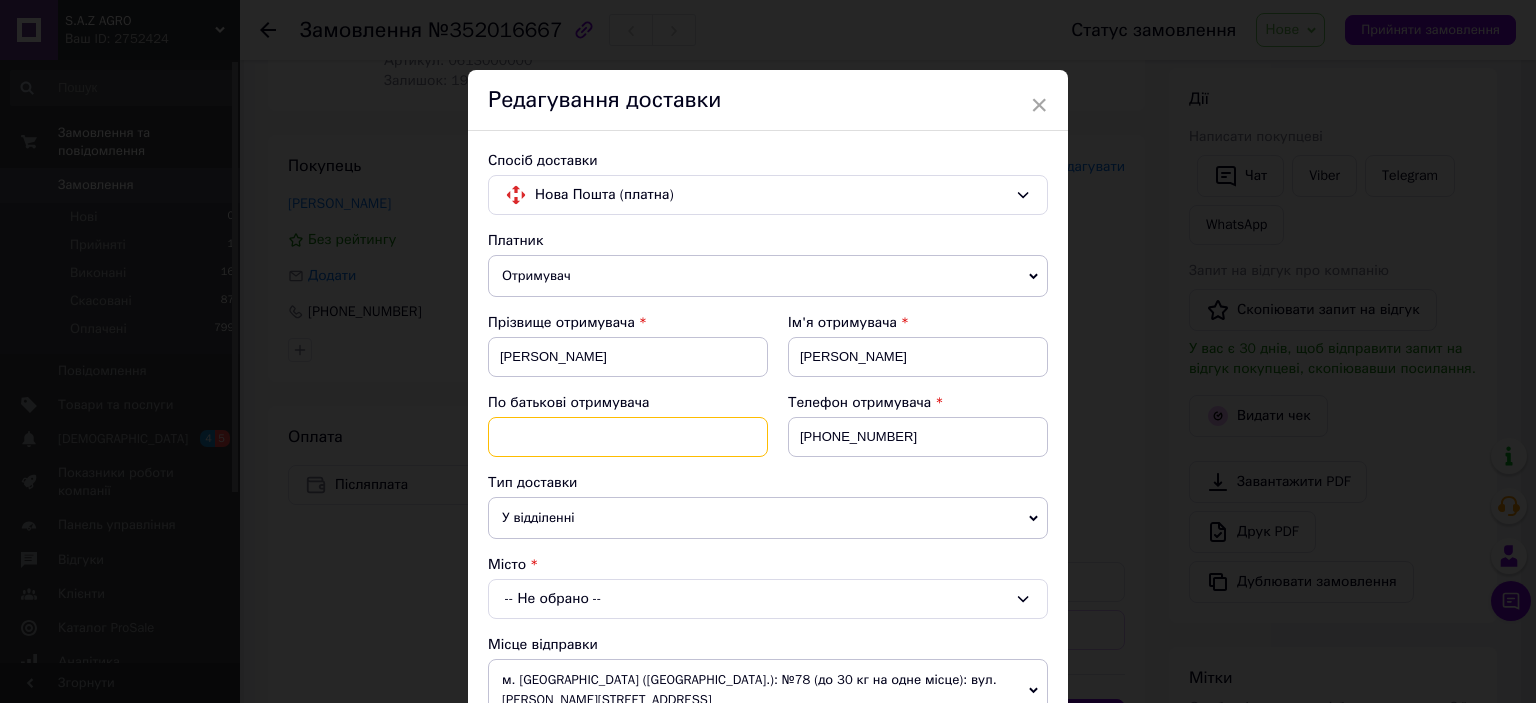 click at bounding box center [628, 437] 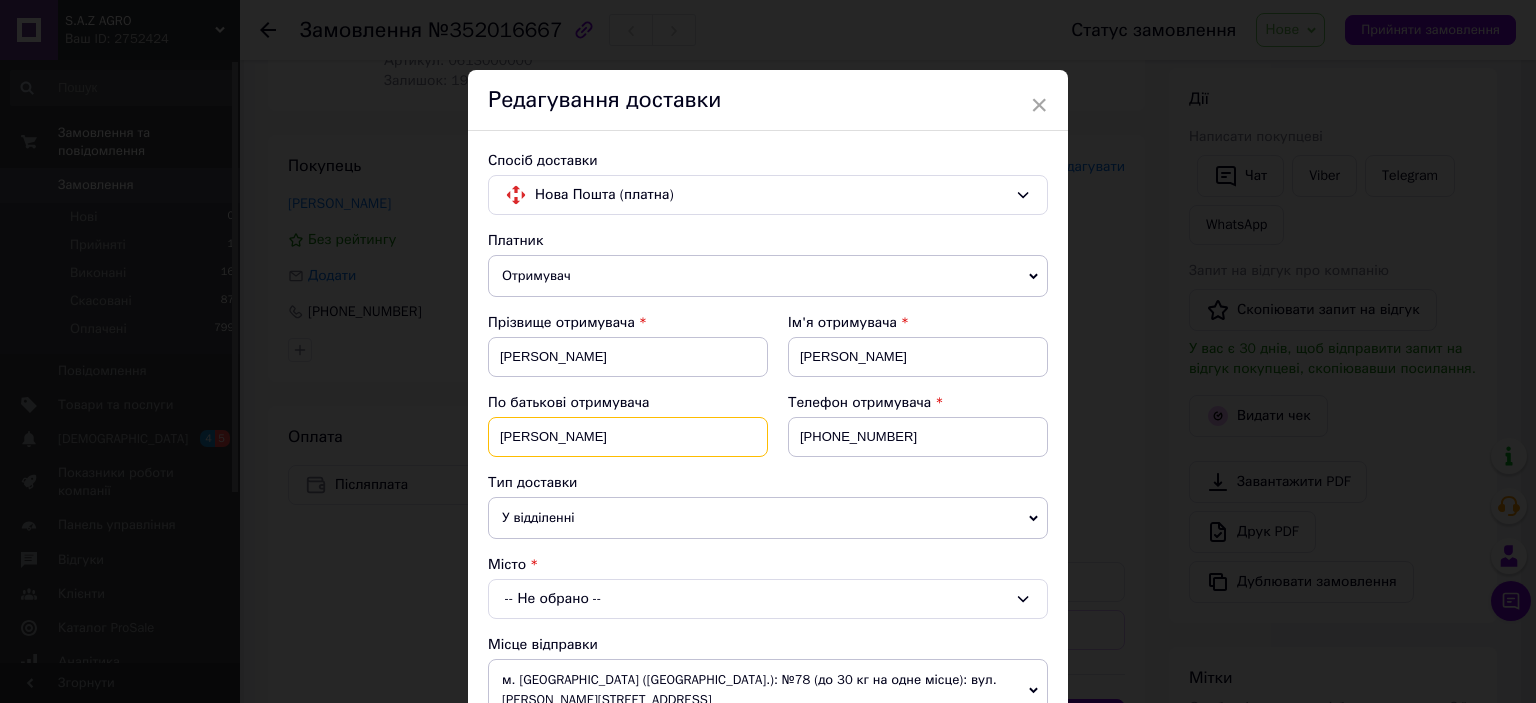 click on "[PERSON_NAME]" at bounding box center [628, 437] 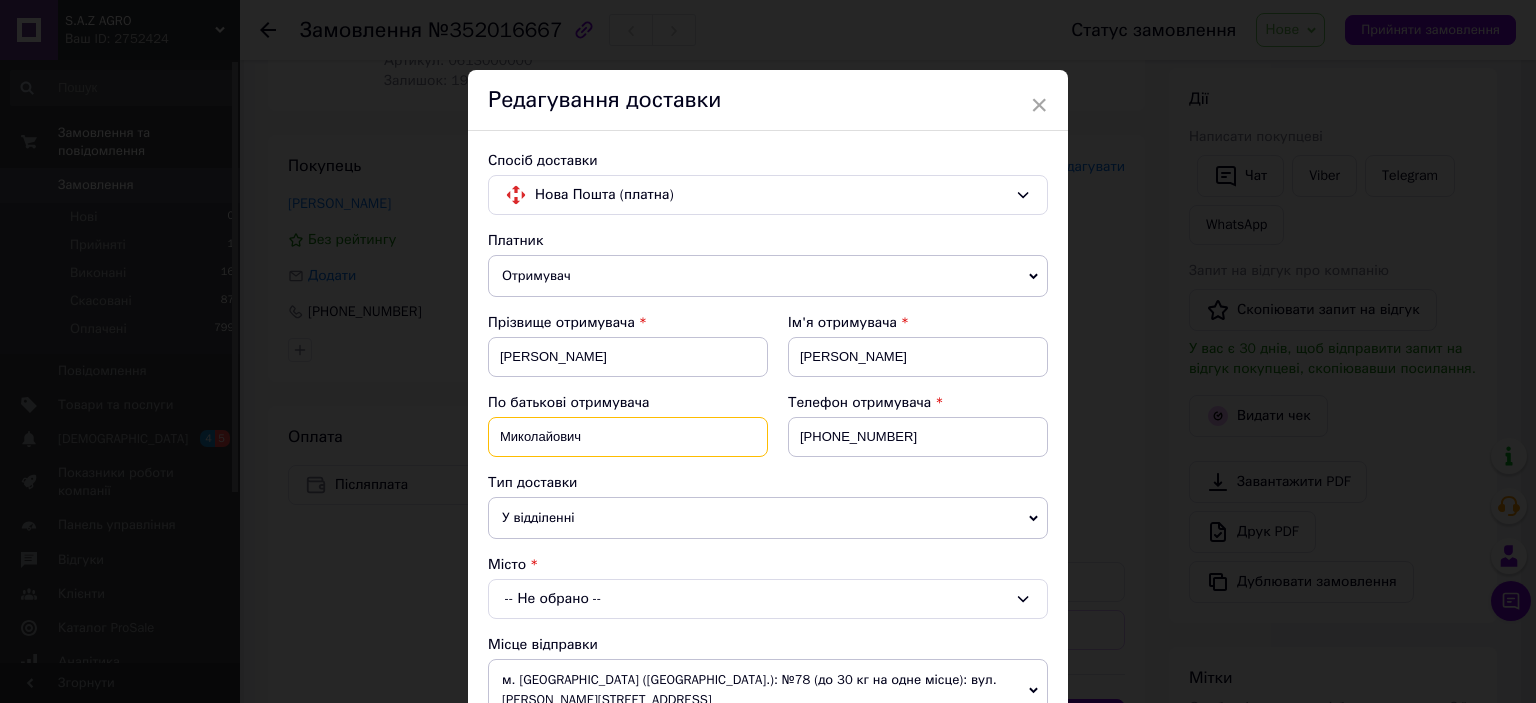 type on "Миколайович" 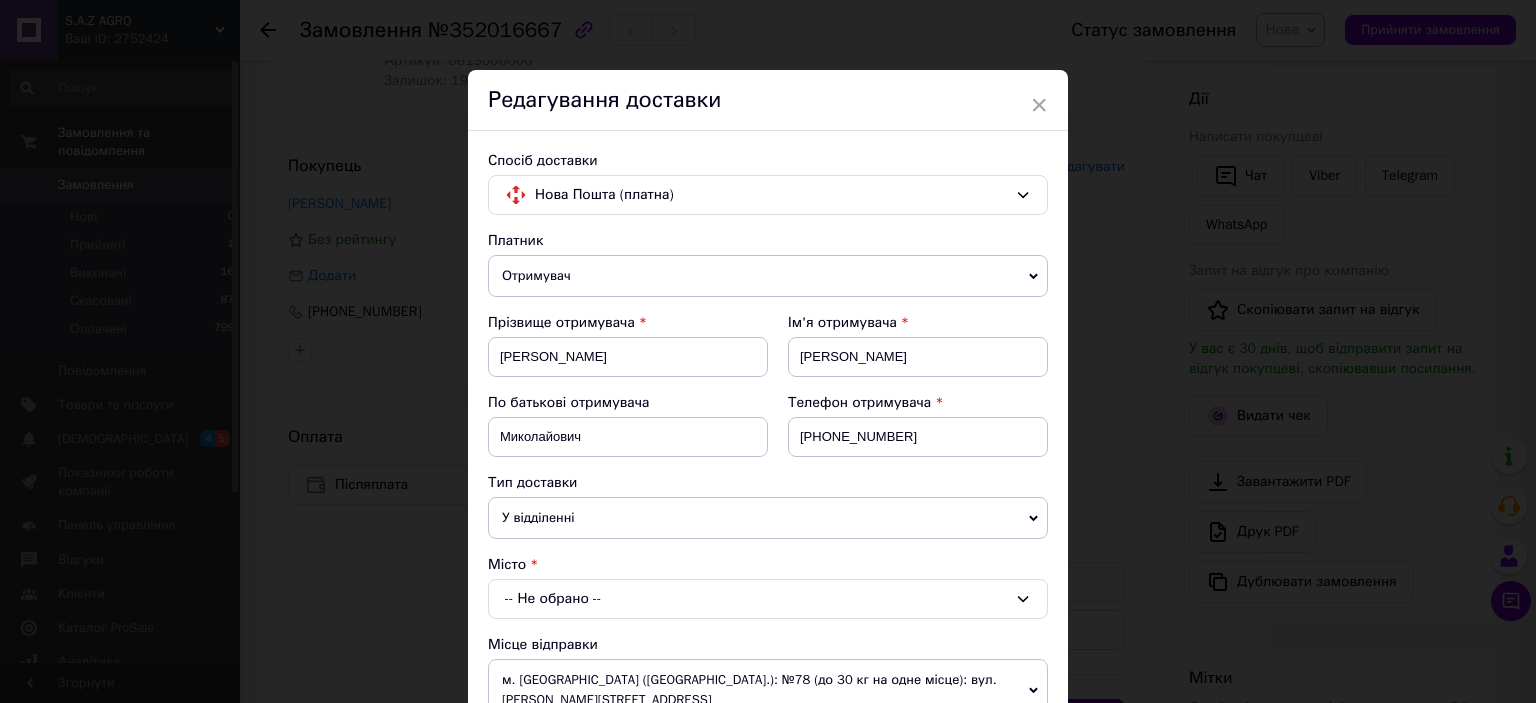 drag, startPoint x: 595, startPoint y: 516, endPoint x: 567, endPoint y: 603, distance: 91.394745 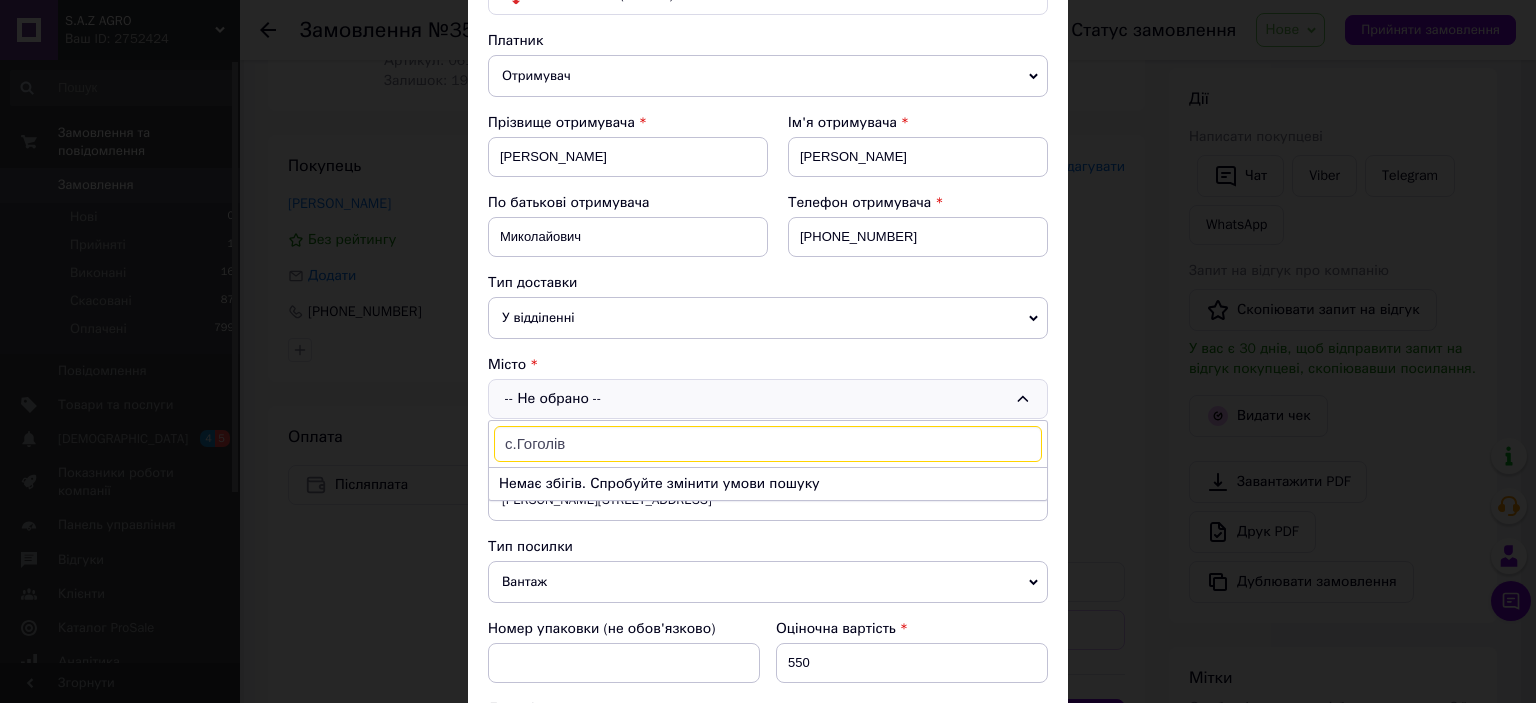 scroll, scrollTop: 230, scrollLeft: 0, axis: vertical 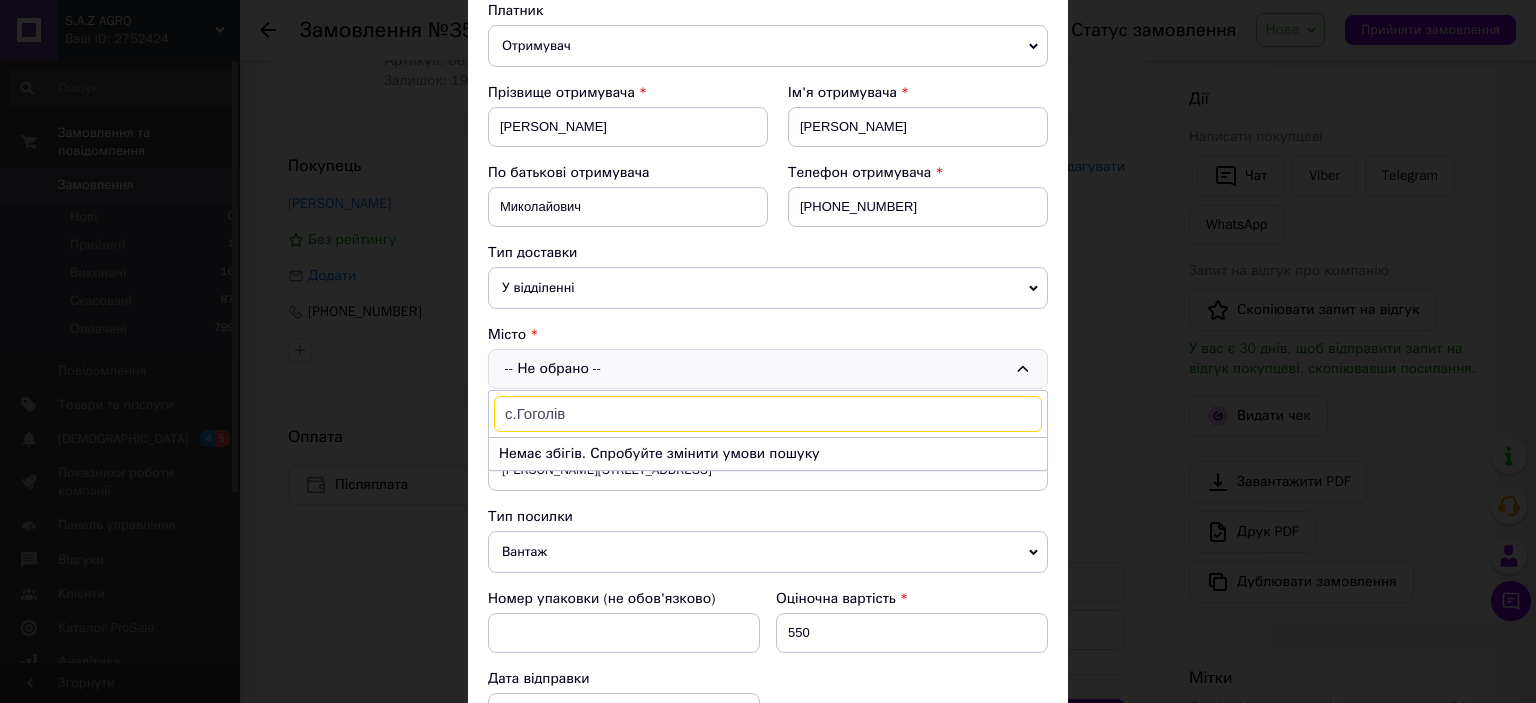 click on "с.Гоголів" at bounding box center [768, 414] 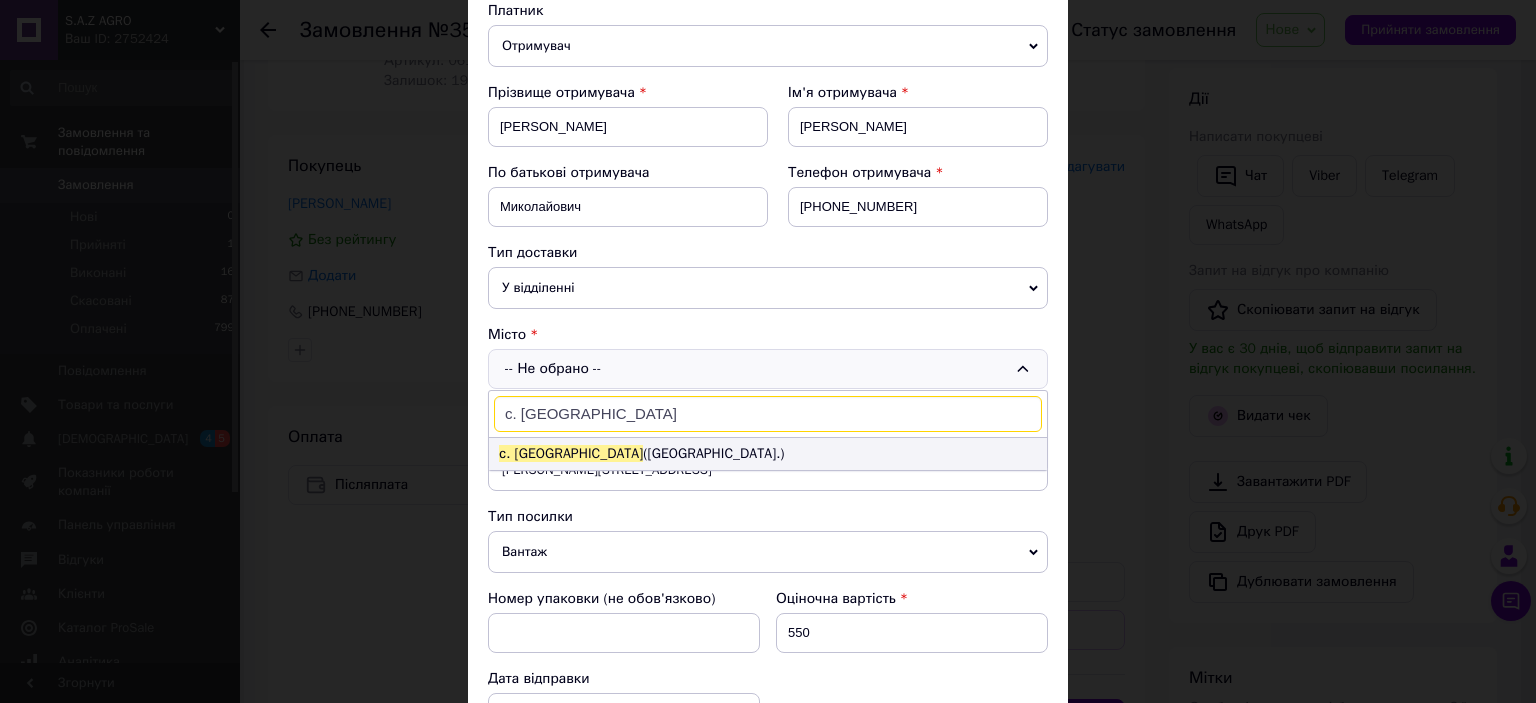 type on "с. [GEOGRAPHIC_DATA]" 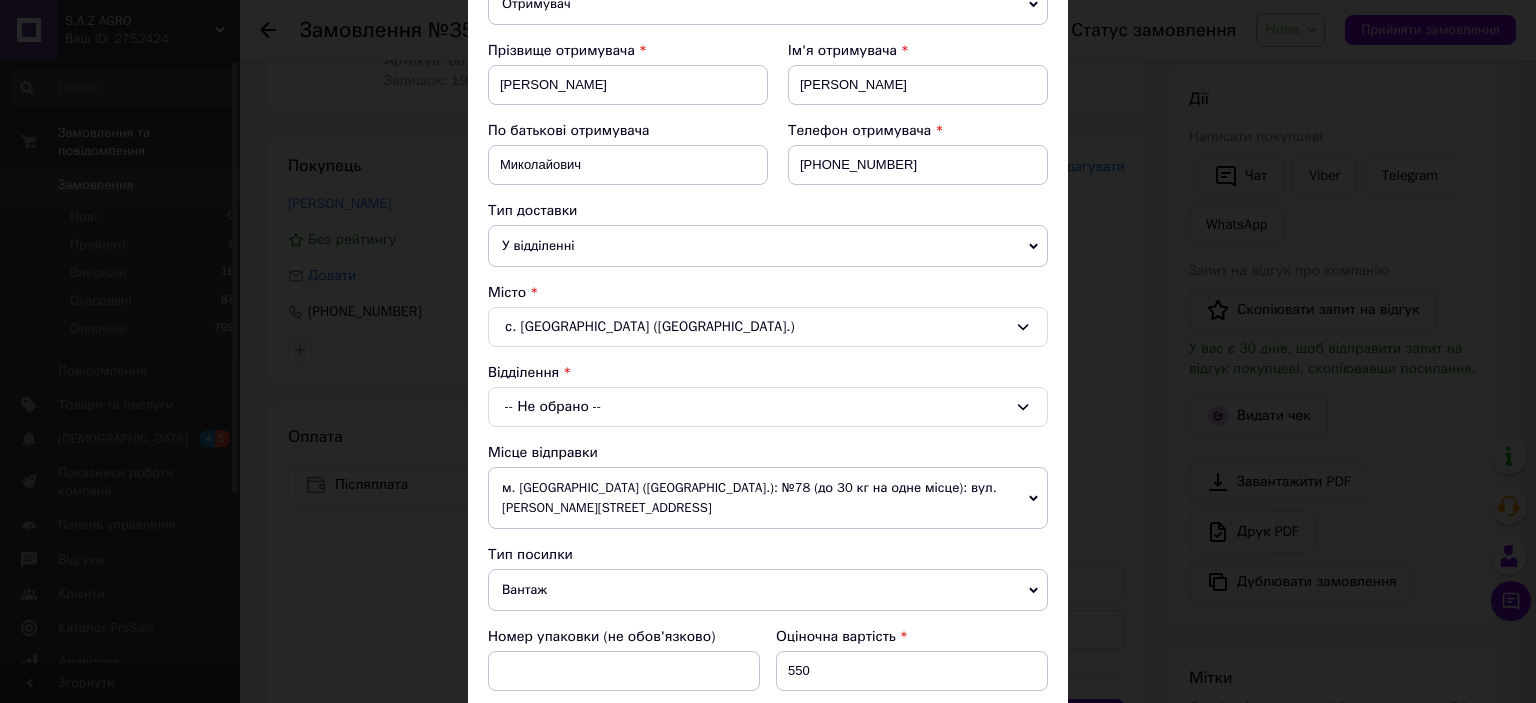 scroll, scrollTop: 274, scrollLeft: 0, axis: vertical 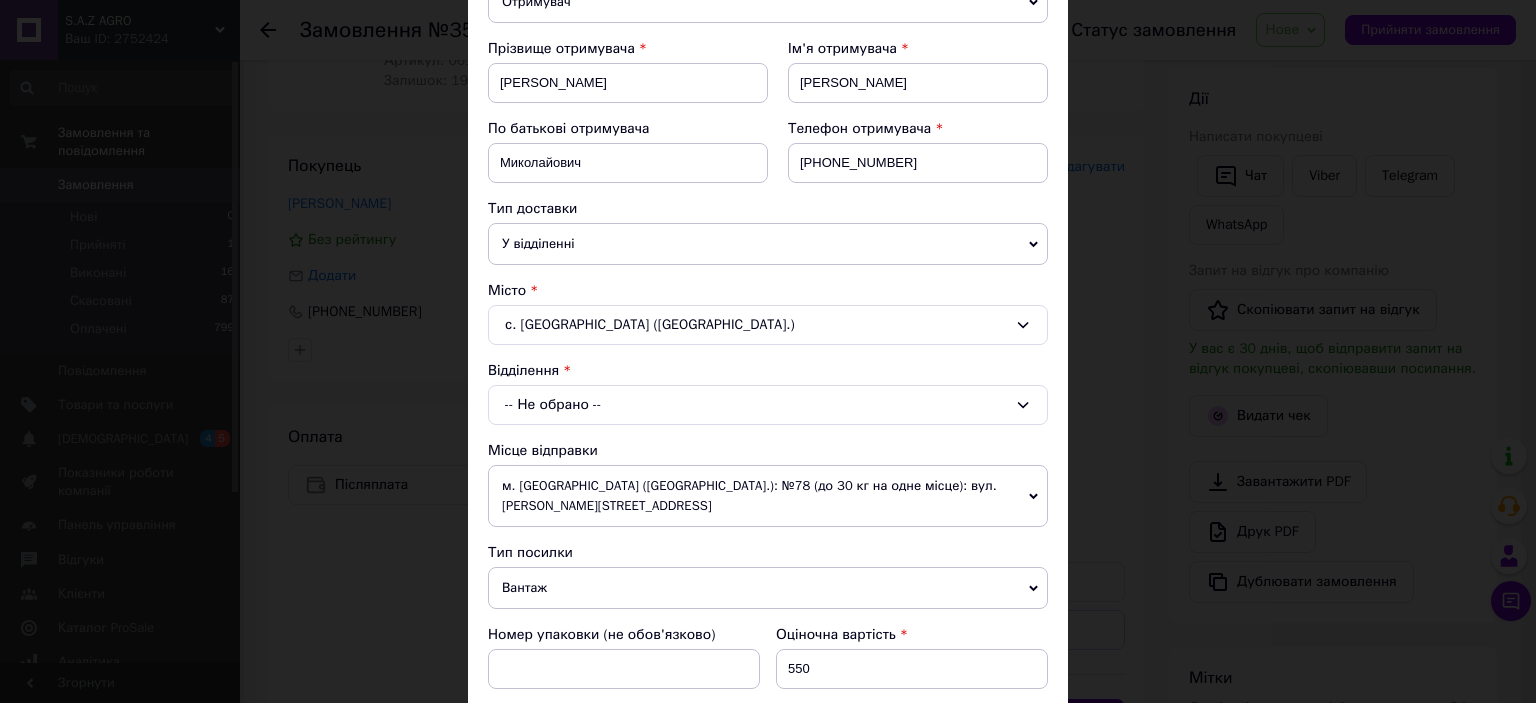 click on "-- Не обрано --" at bounding box center [768, 405] 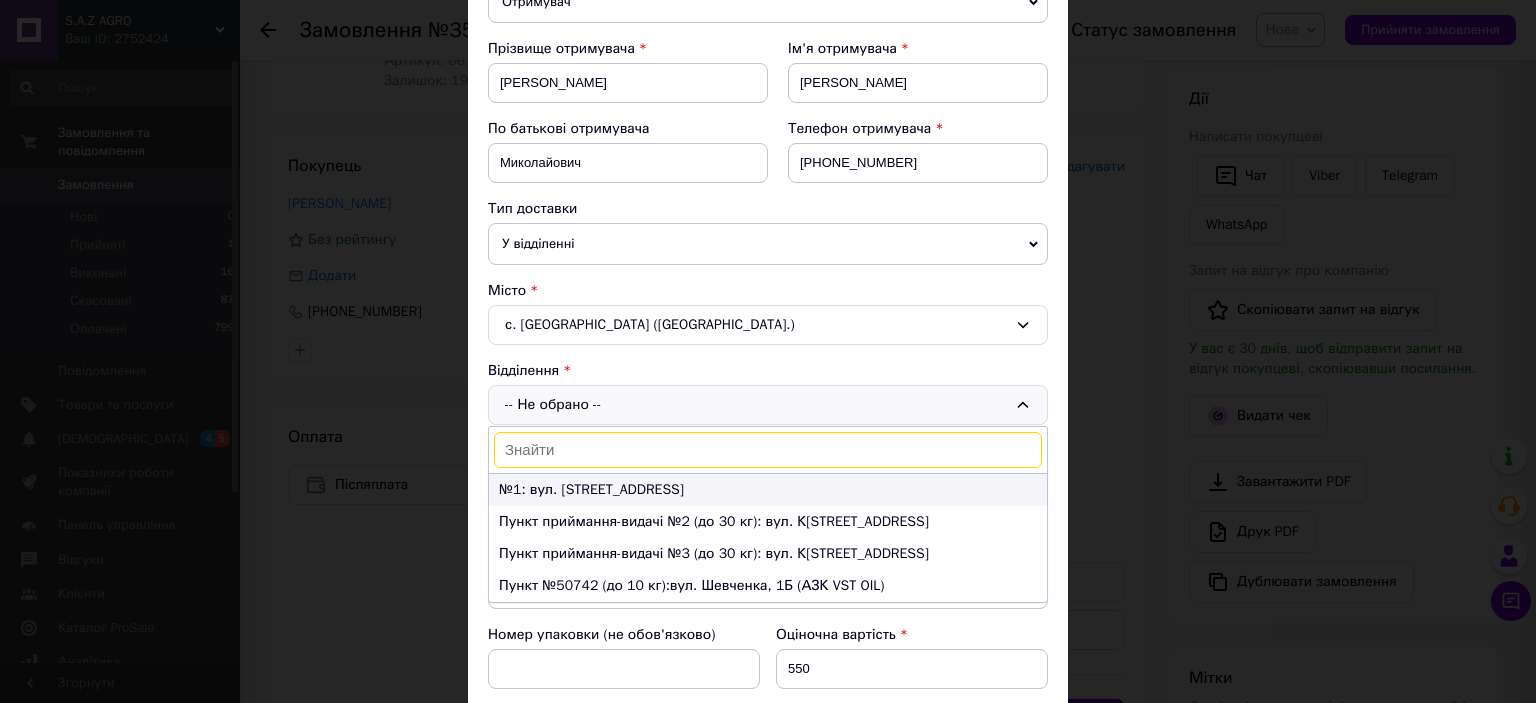 click on "№1: вул. [STREET_ADDRESS]" at bounding box center (768, 490) 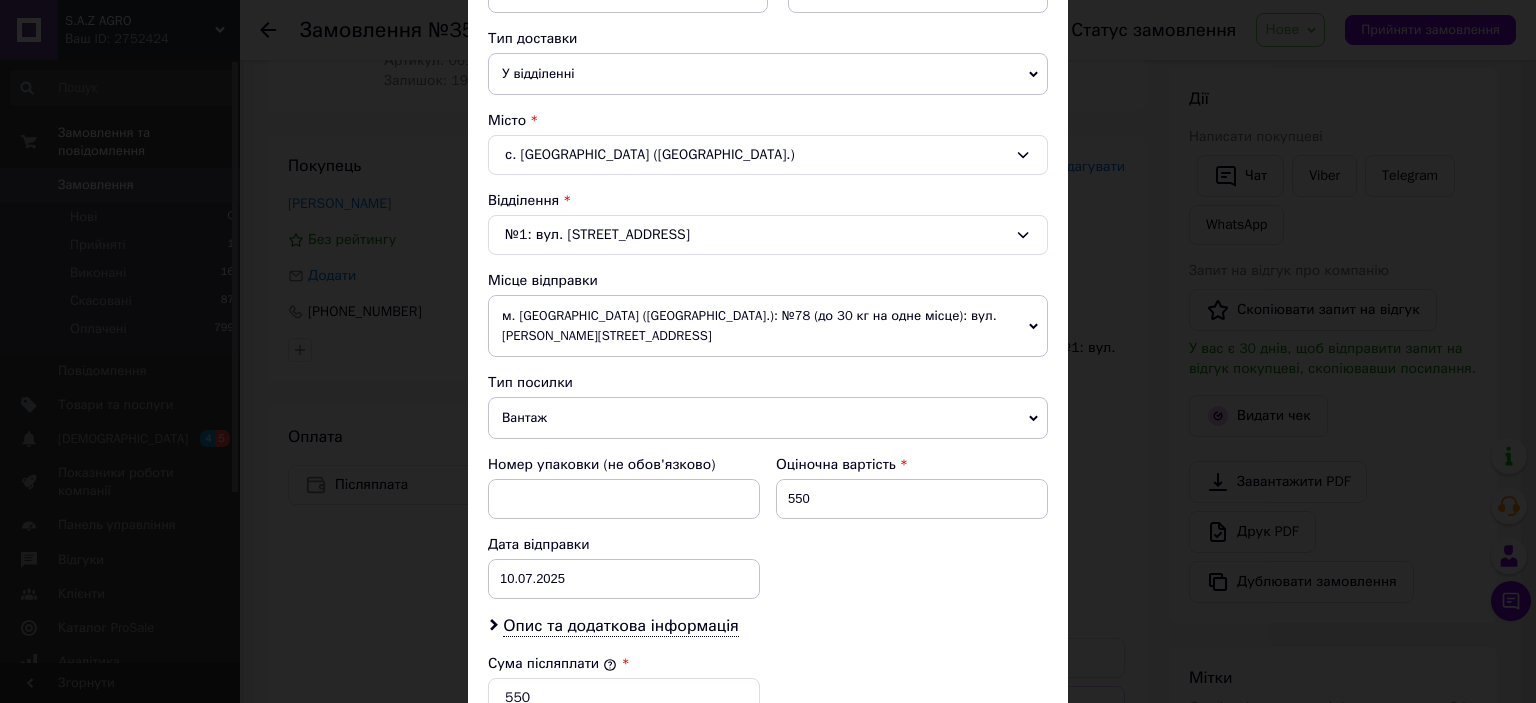 scroll, scrollTop: 452, scrollLeft: 0, axis: vertical 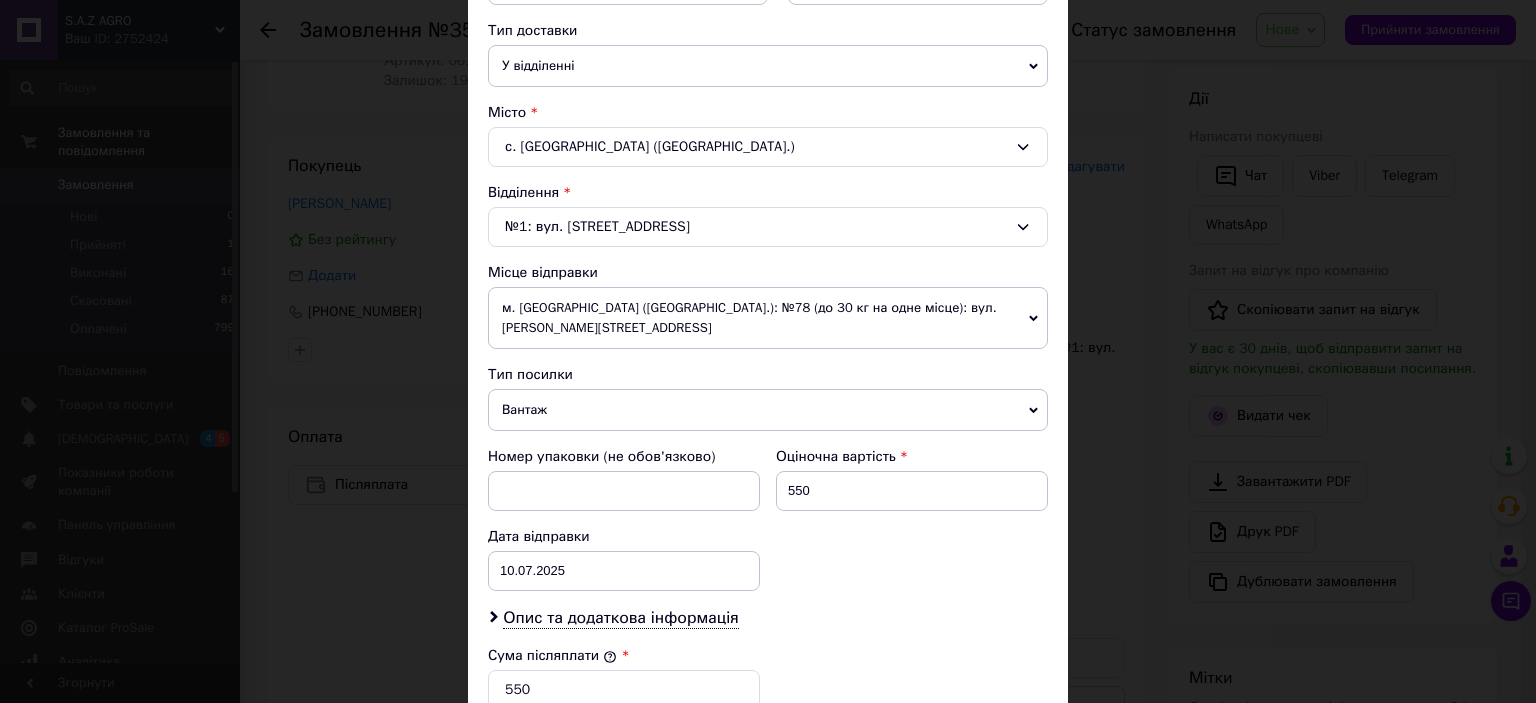 click on "м. [GEOGRAPHIC_DATA] ([GEOGRAPHIC_DATA].): №78 (до 30 кг на одне місце): вул. [PERSON_NAME][STREET_ADDRESS]" at bounding box center (768, 318) 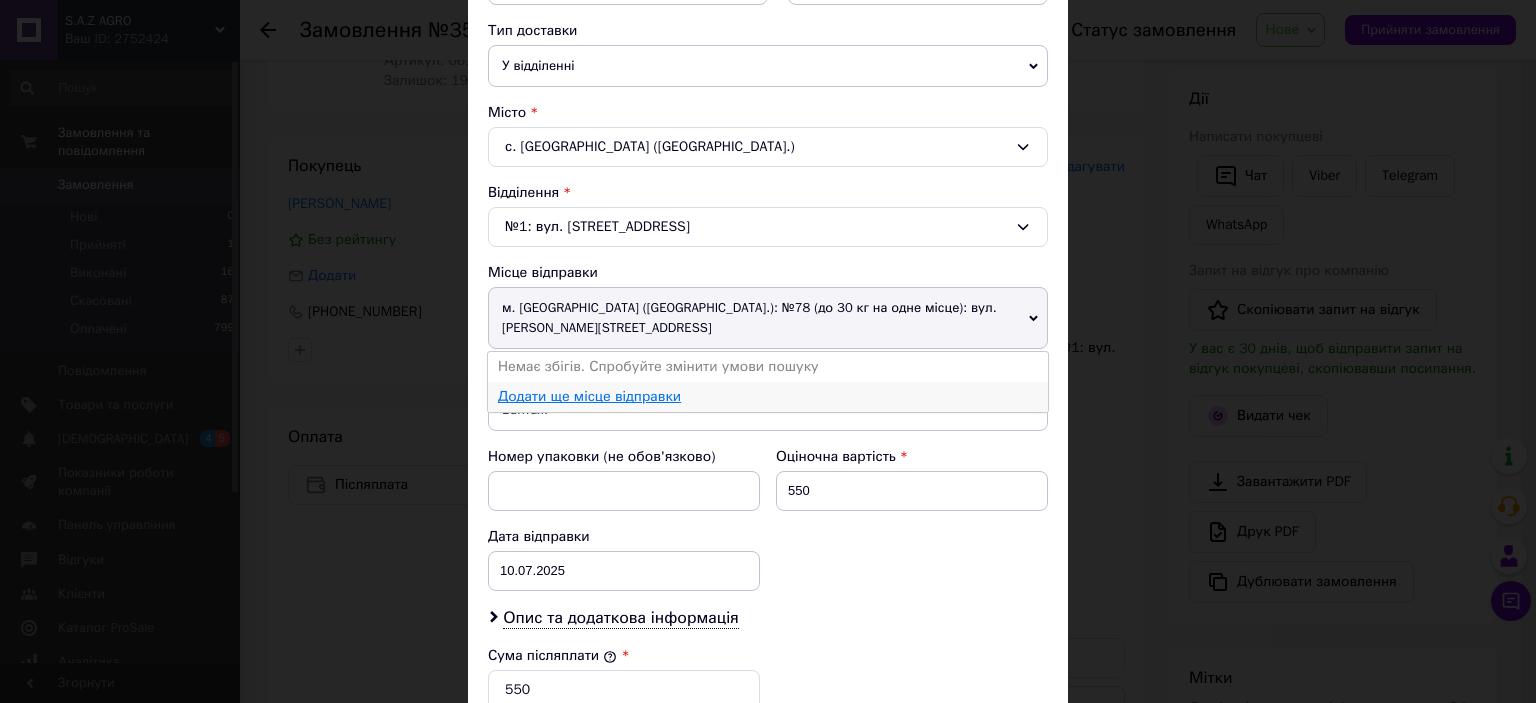 click on "Додати ще місце відправки" at bounding box center [589, 396] 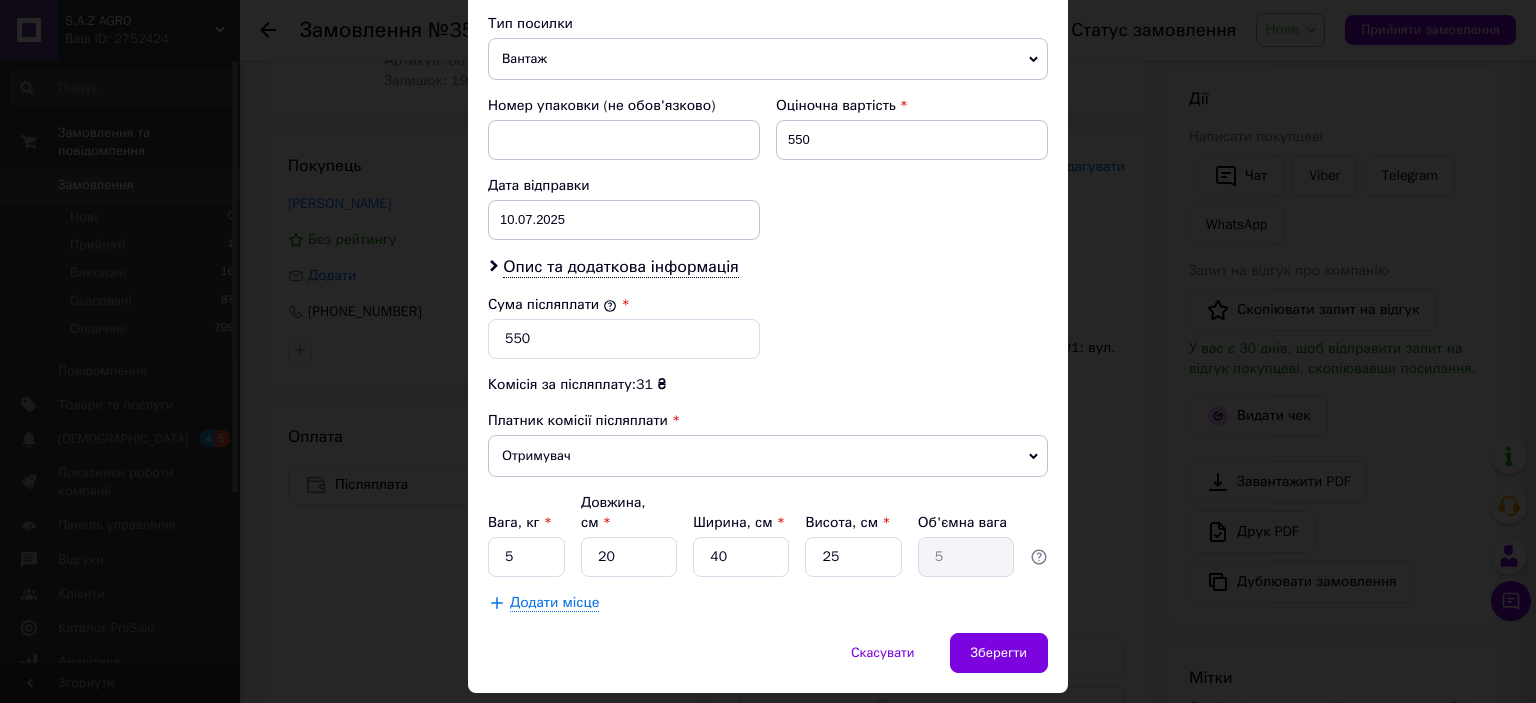 scroll, scrollTop: 816, scrollLeft: 0, axis: vertical 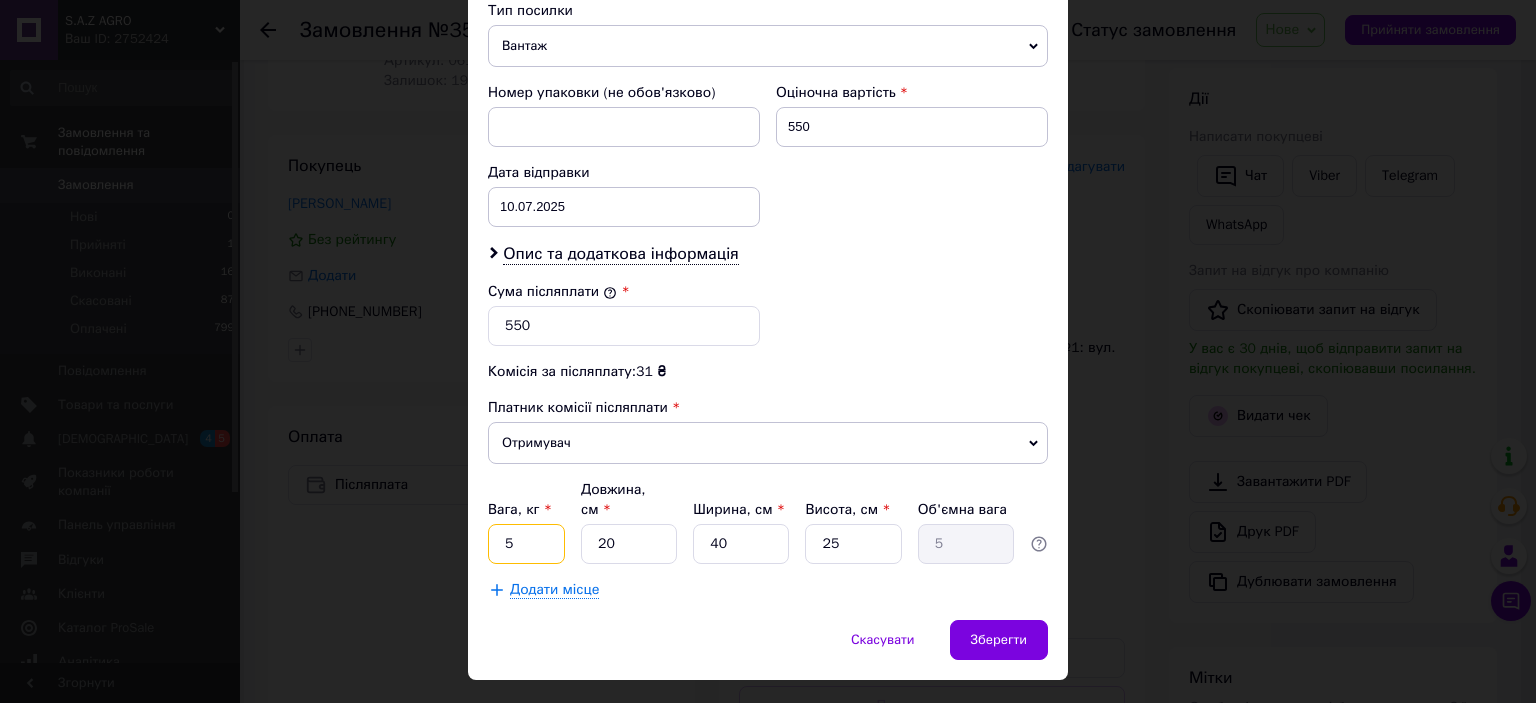 click on "5" at bounding box center [526, 544] 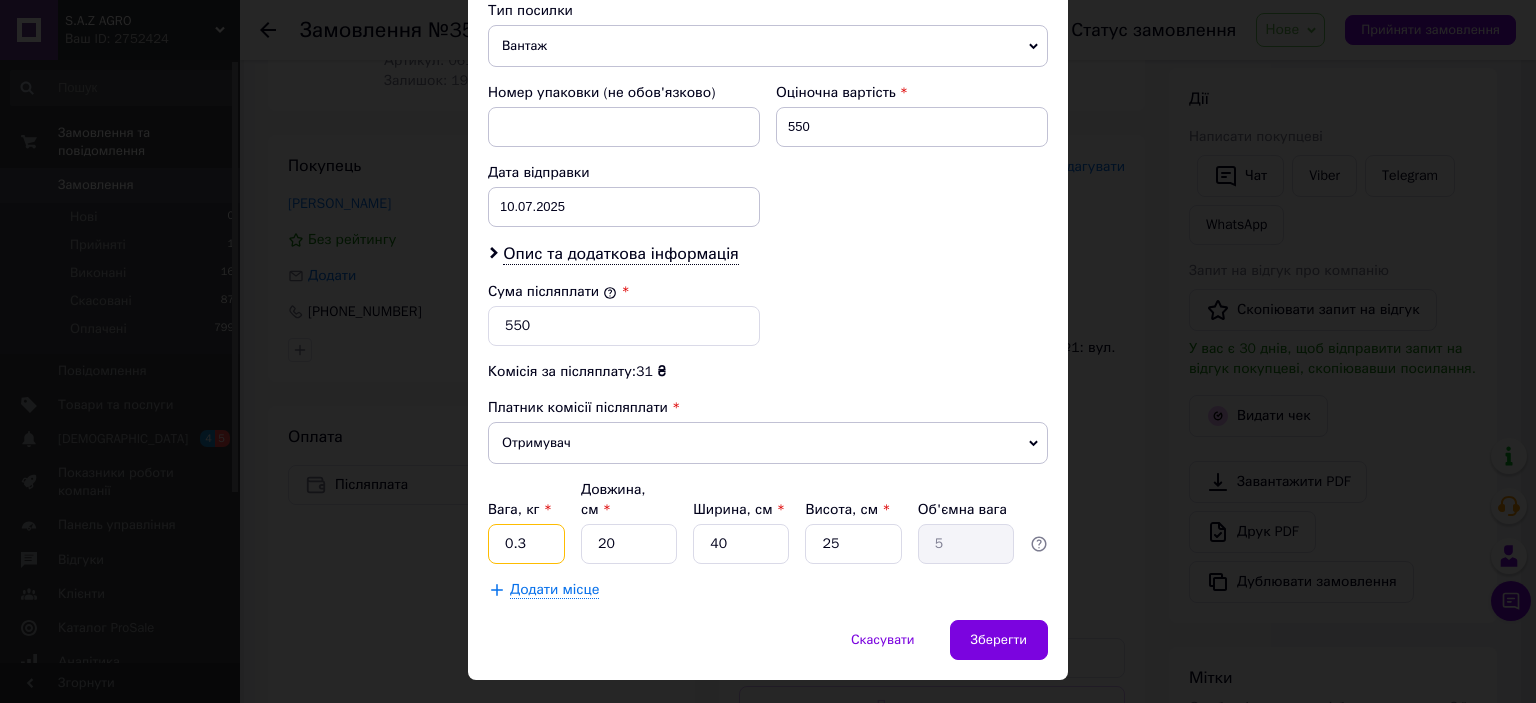 type on "0.3" 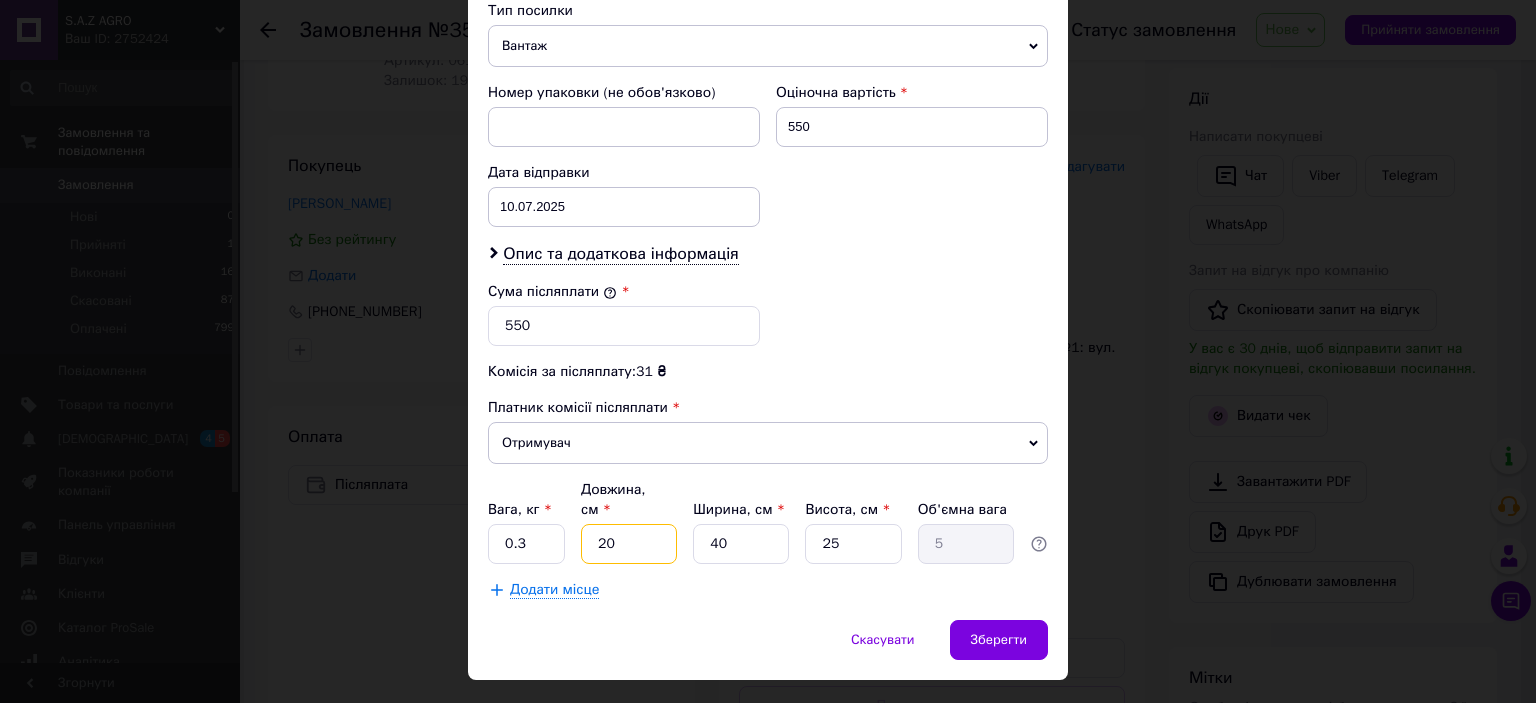 click on "20" at bounding box center [629, 544] 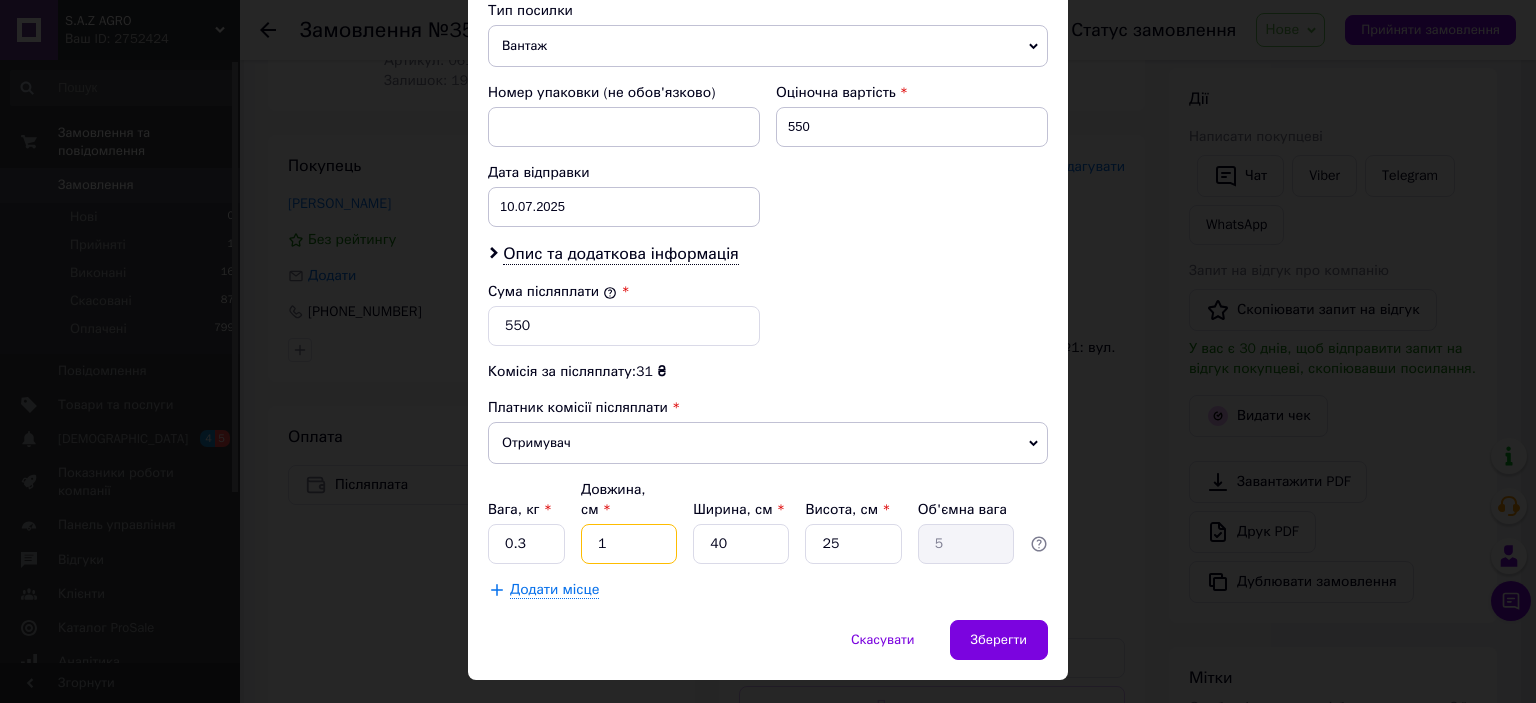 type on "0.25" 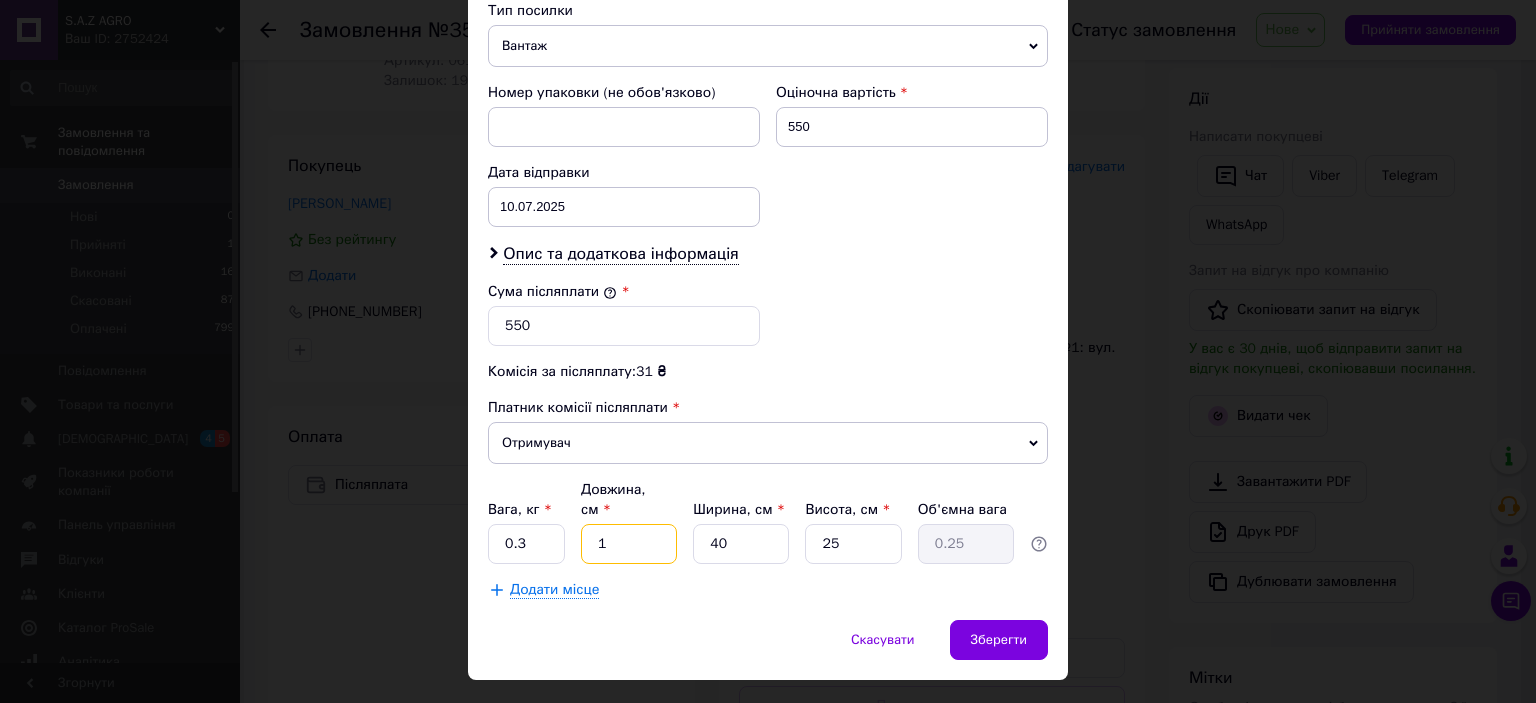 type on "10" 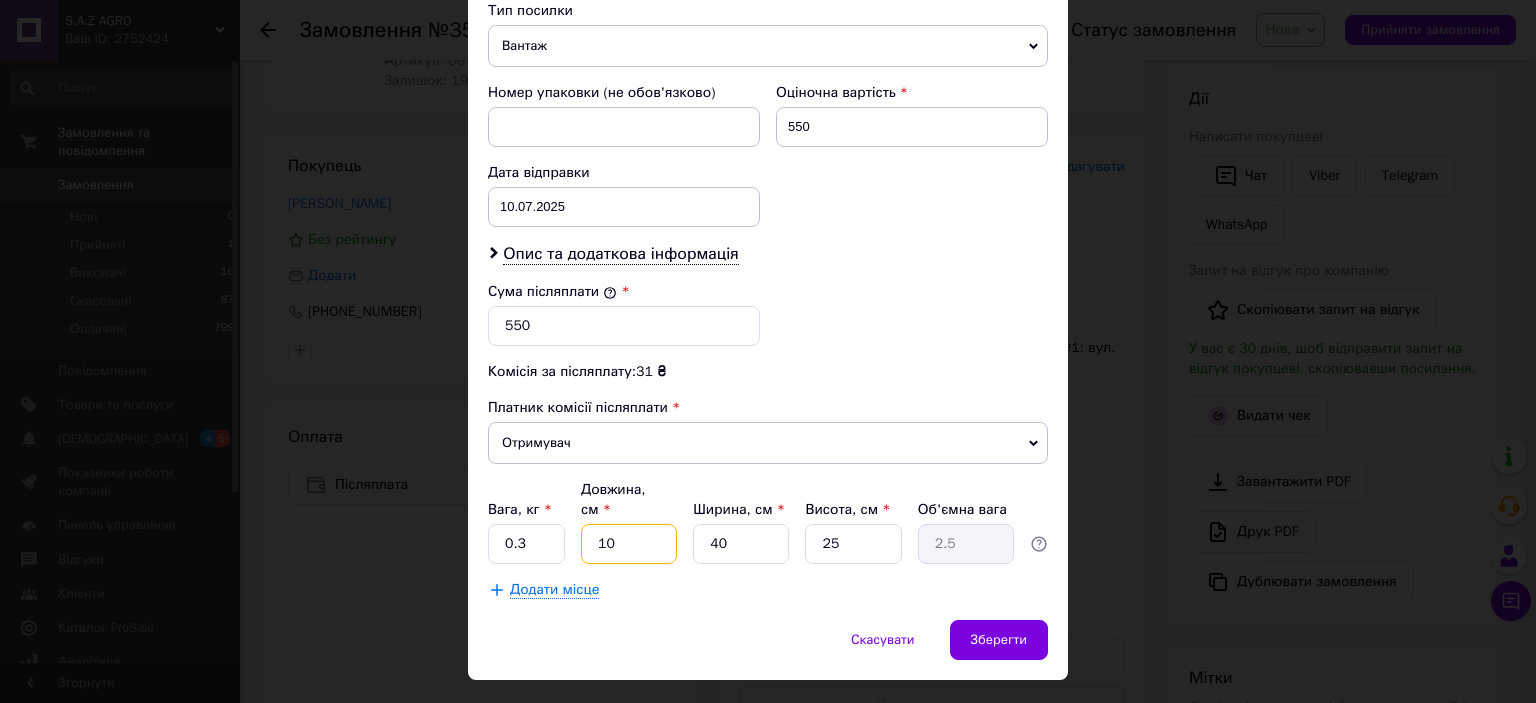 type on "10" 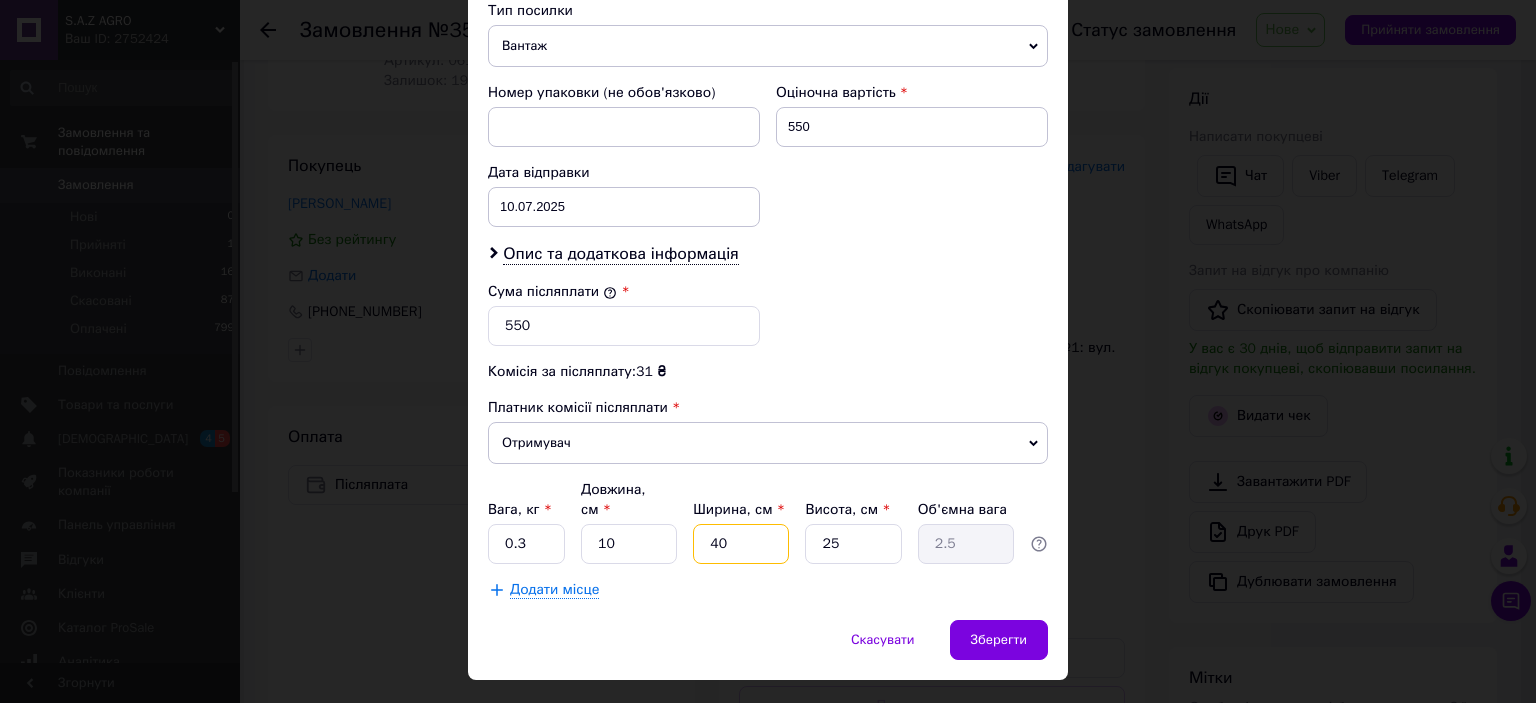 click on "40" at bounding box center (741, 544) 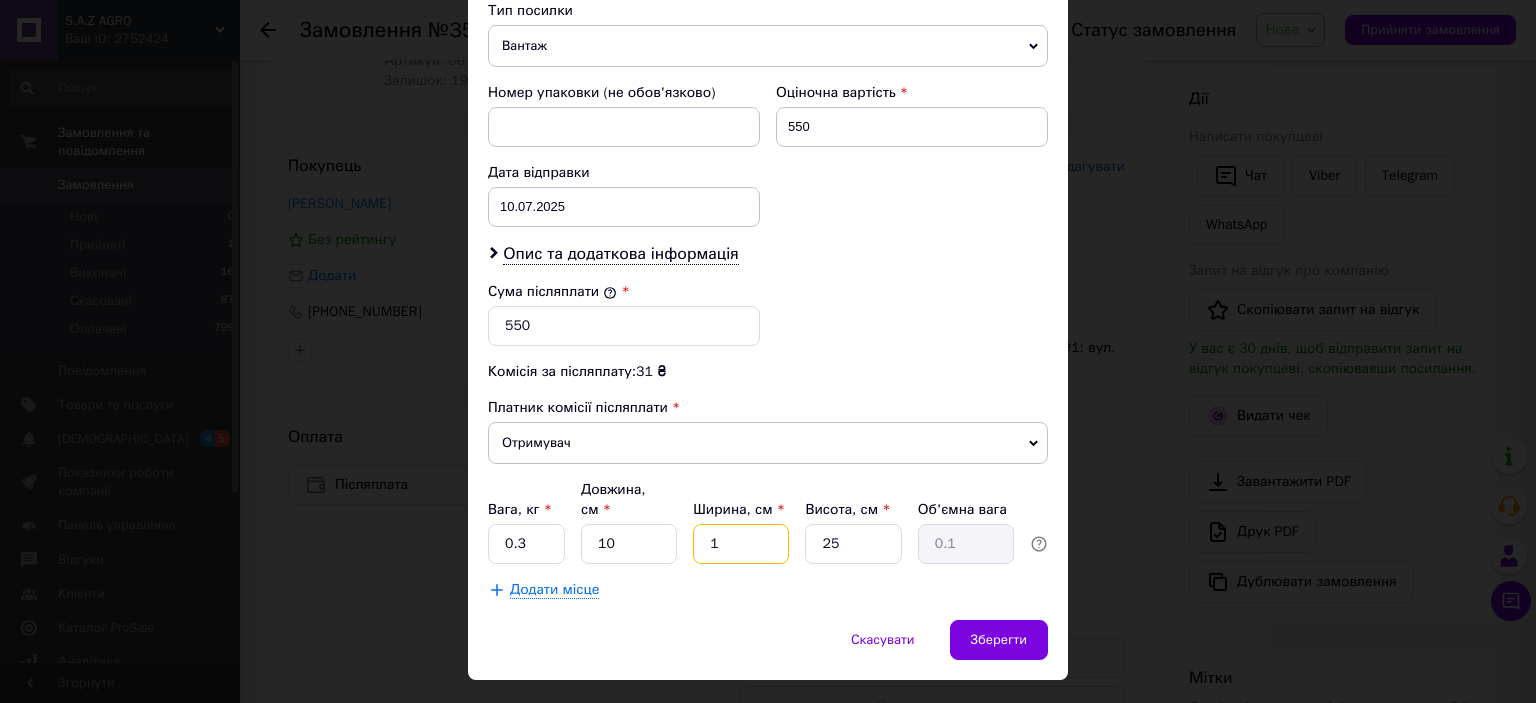 type on "10" 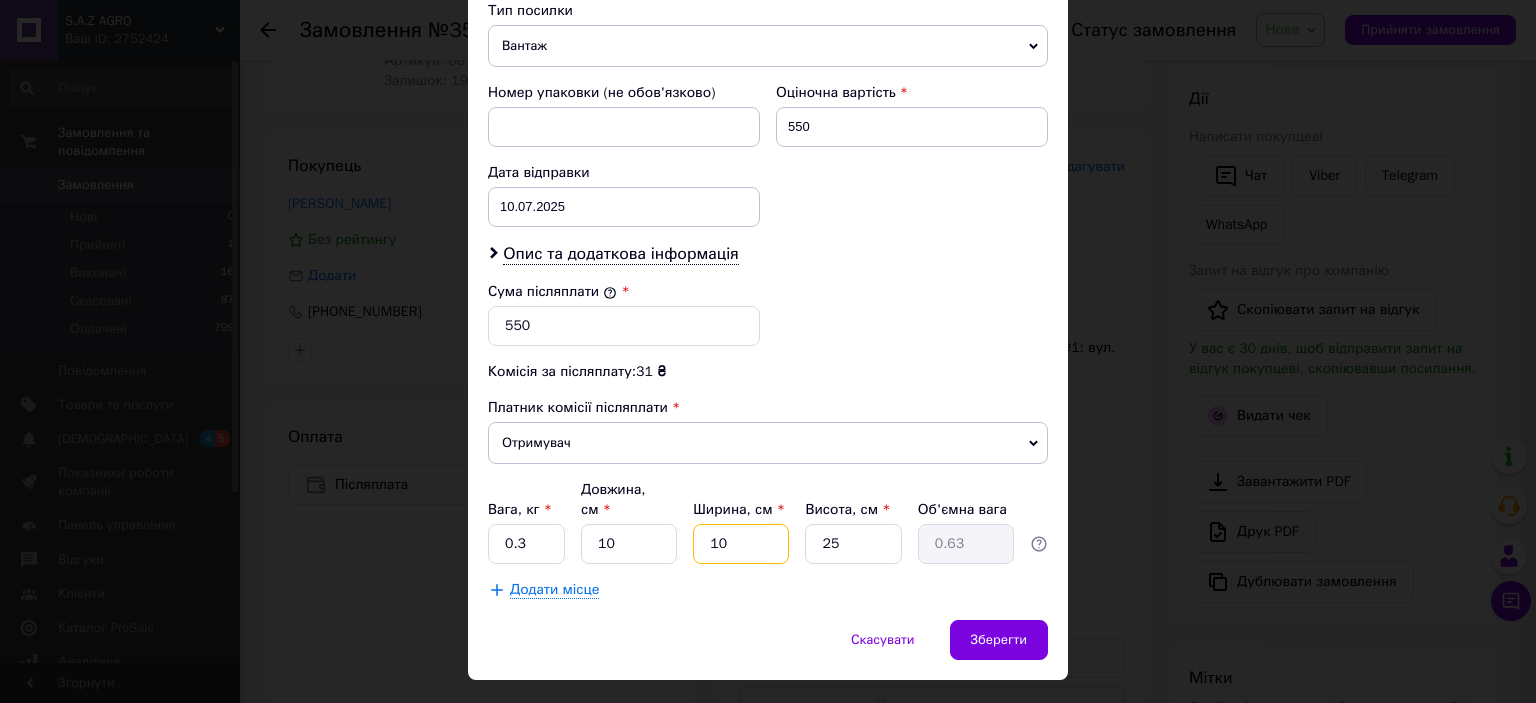 type on "10" 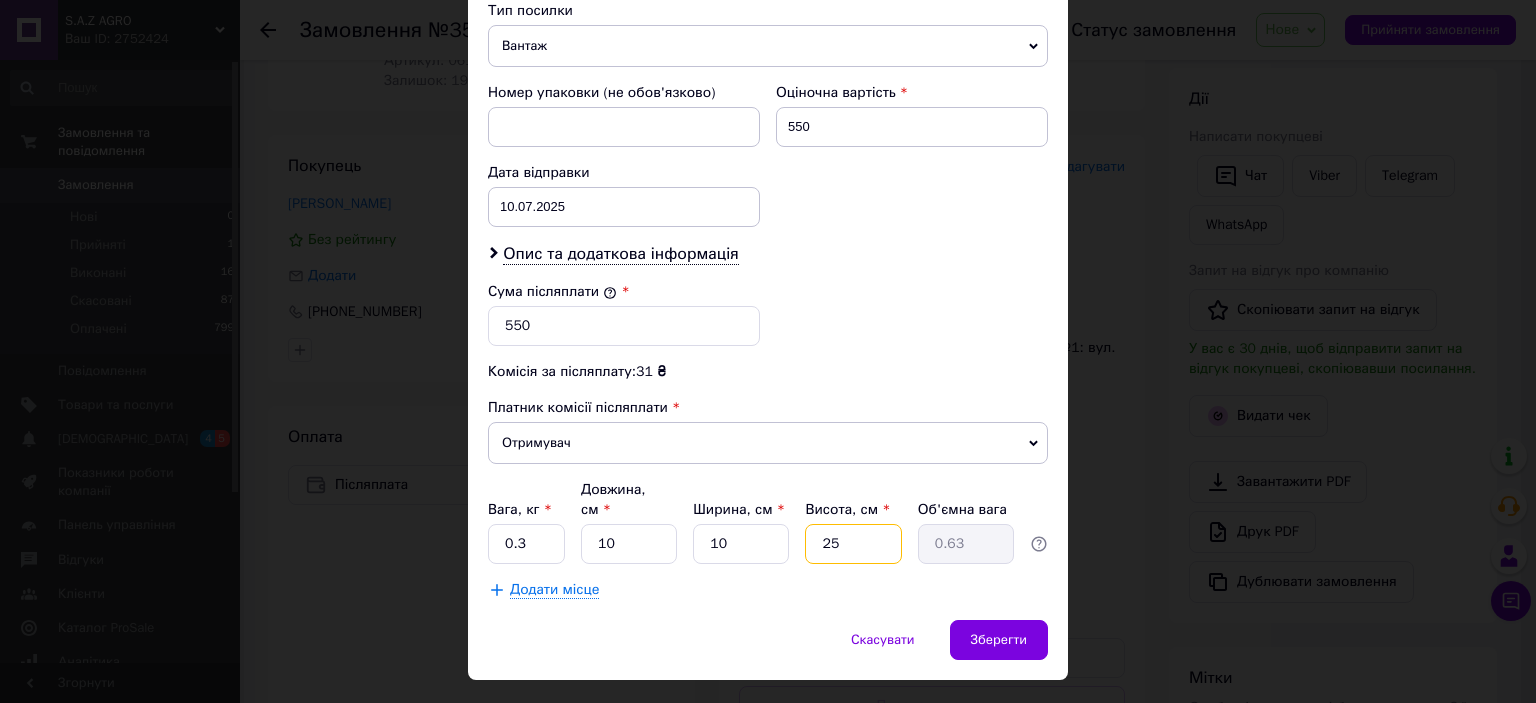 click on "25" at bounding box center (853, 544) 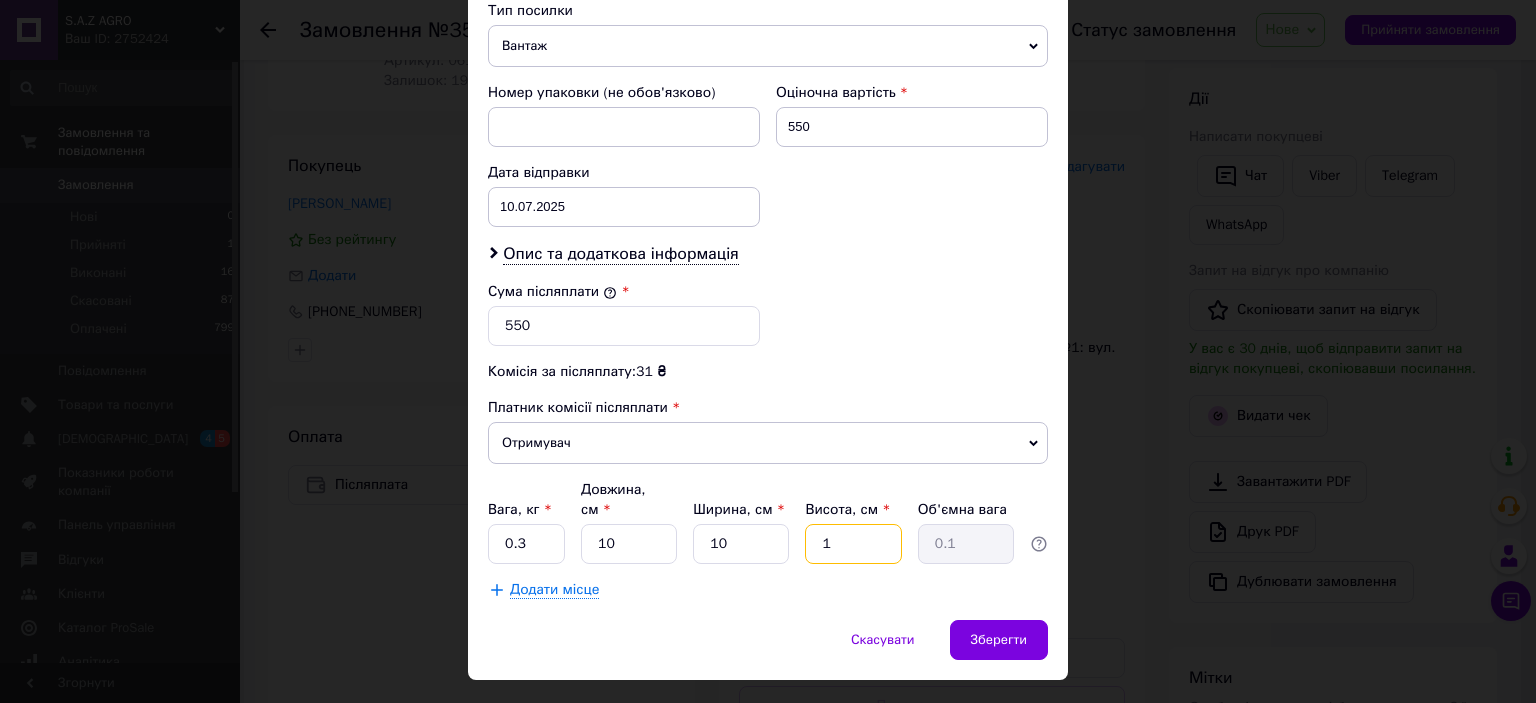 type on "10" 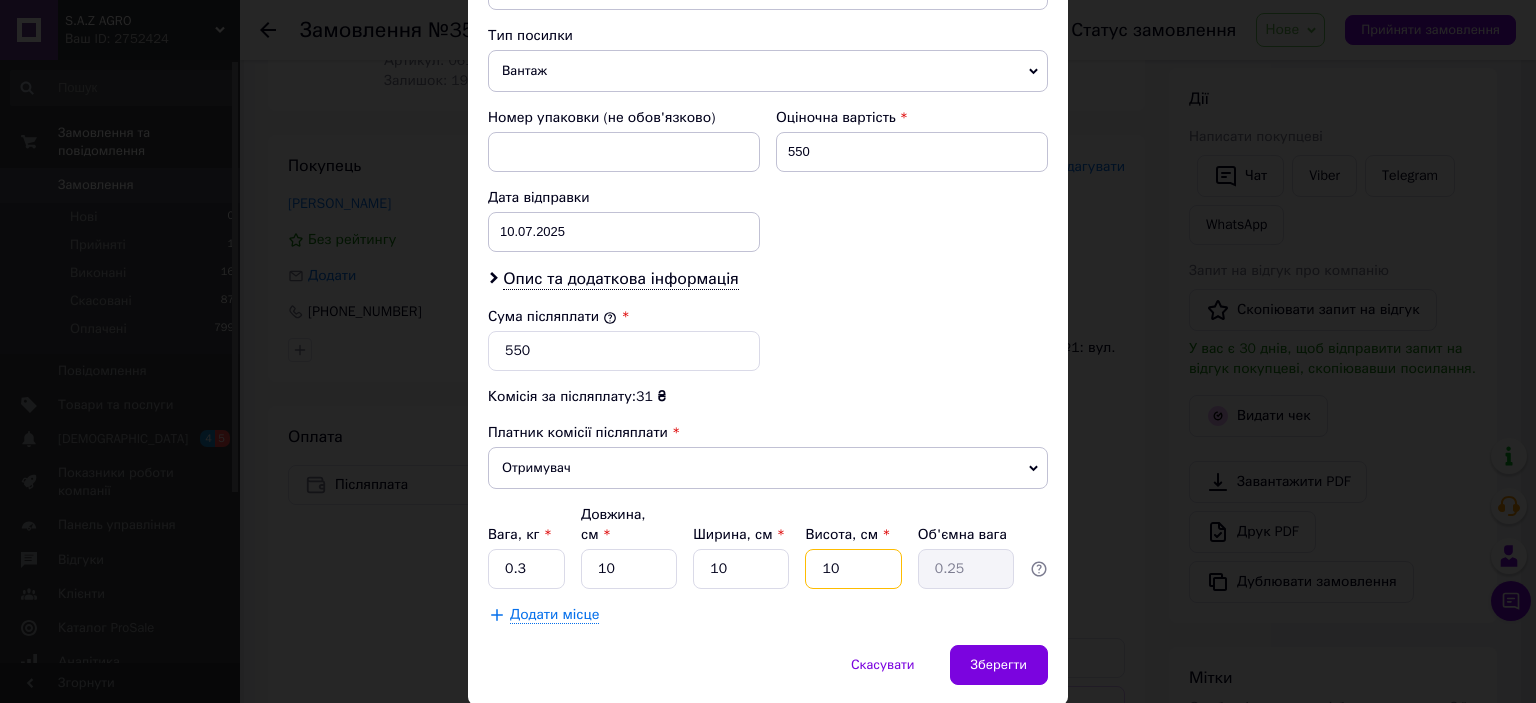 scroll, scrollTop: 788, scrollLeft: 0, axis: vertical 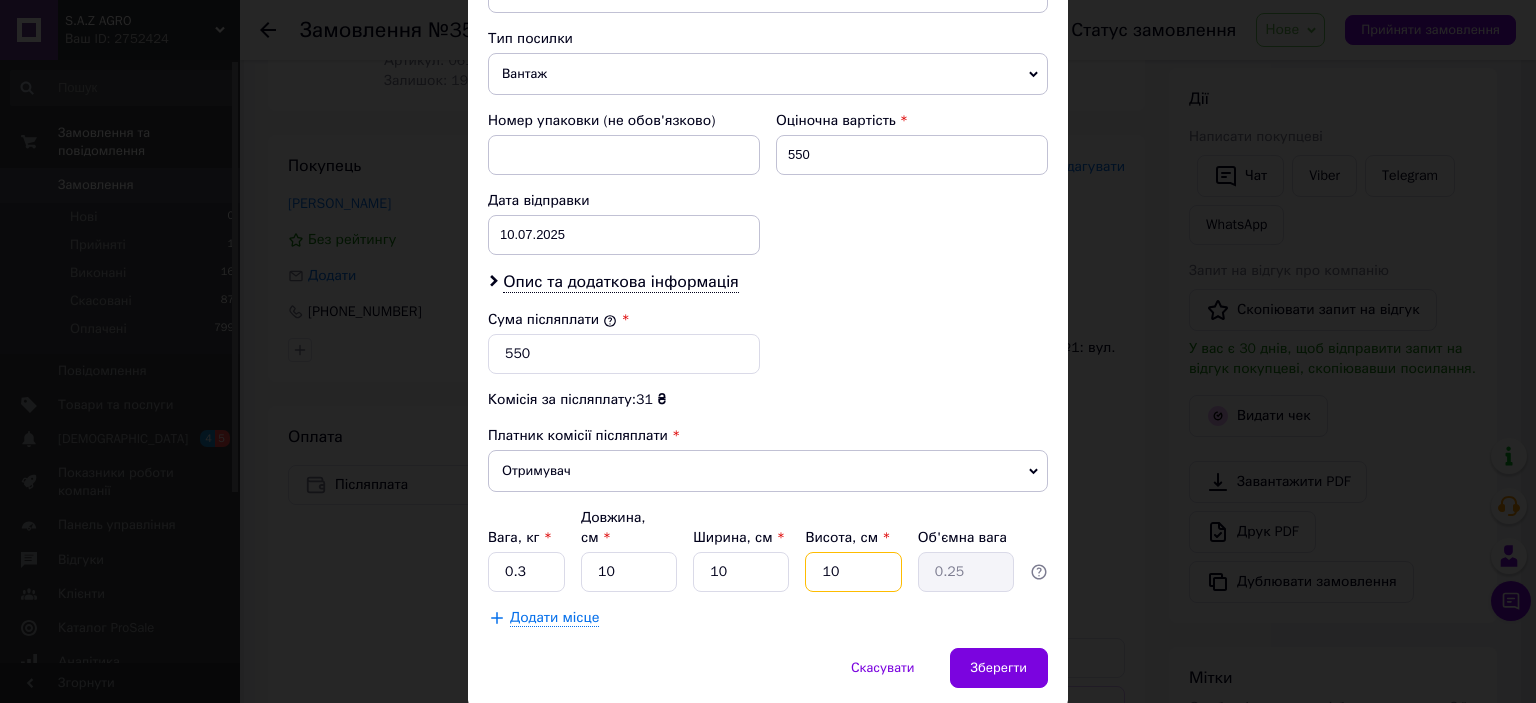 click on "10" at bounding box center (853, 572) 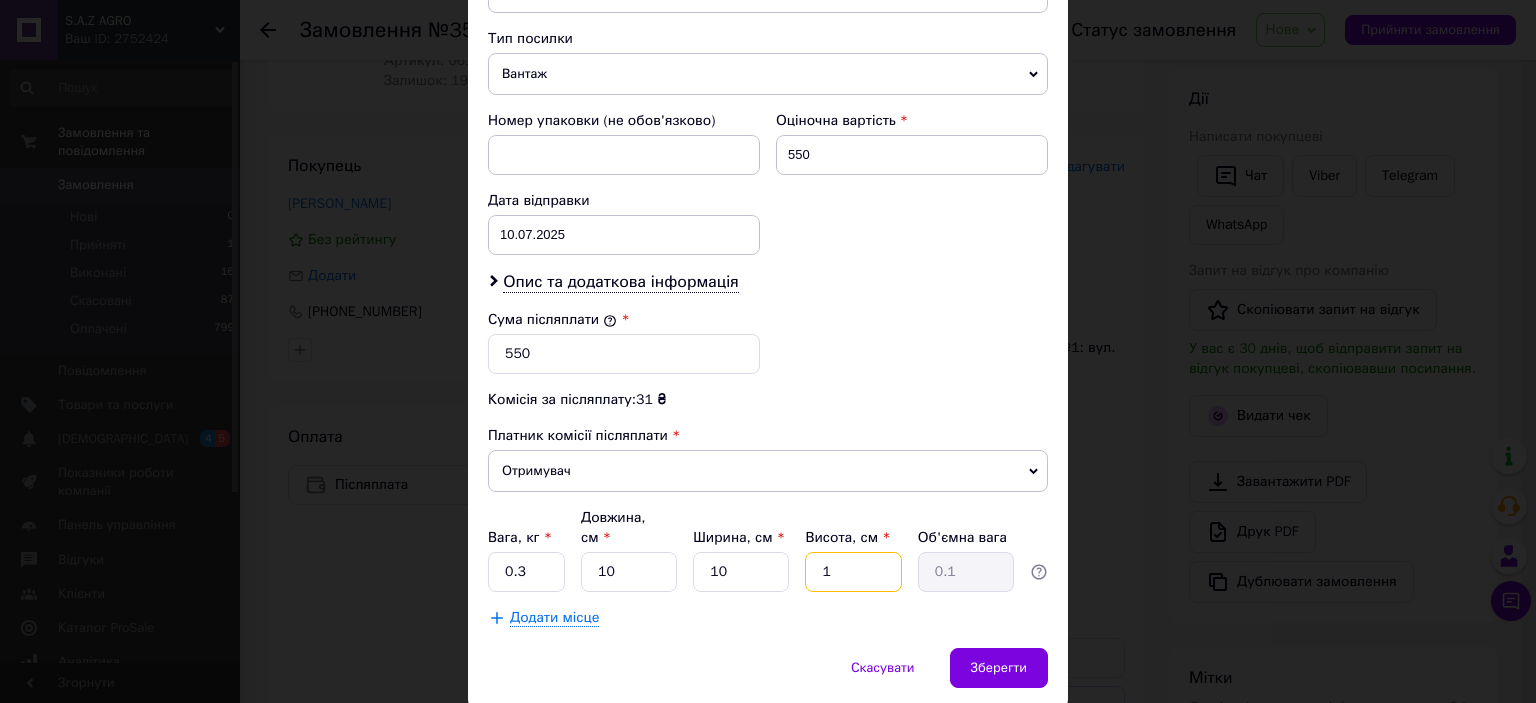 type on "15" 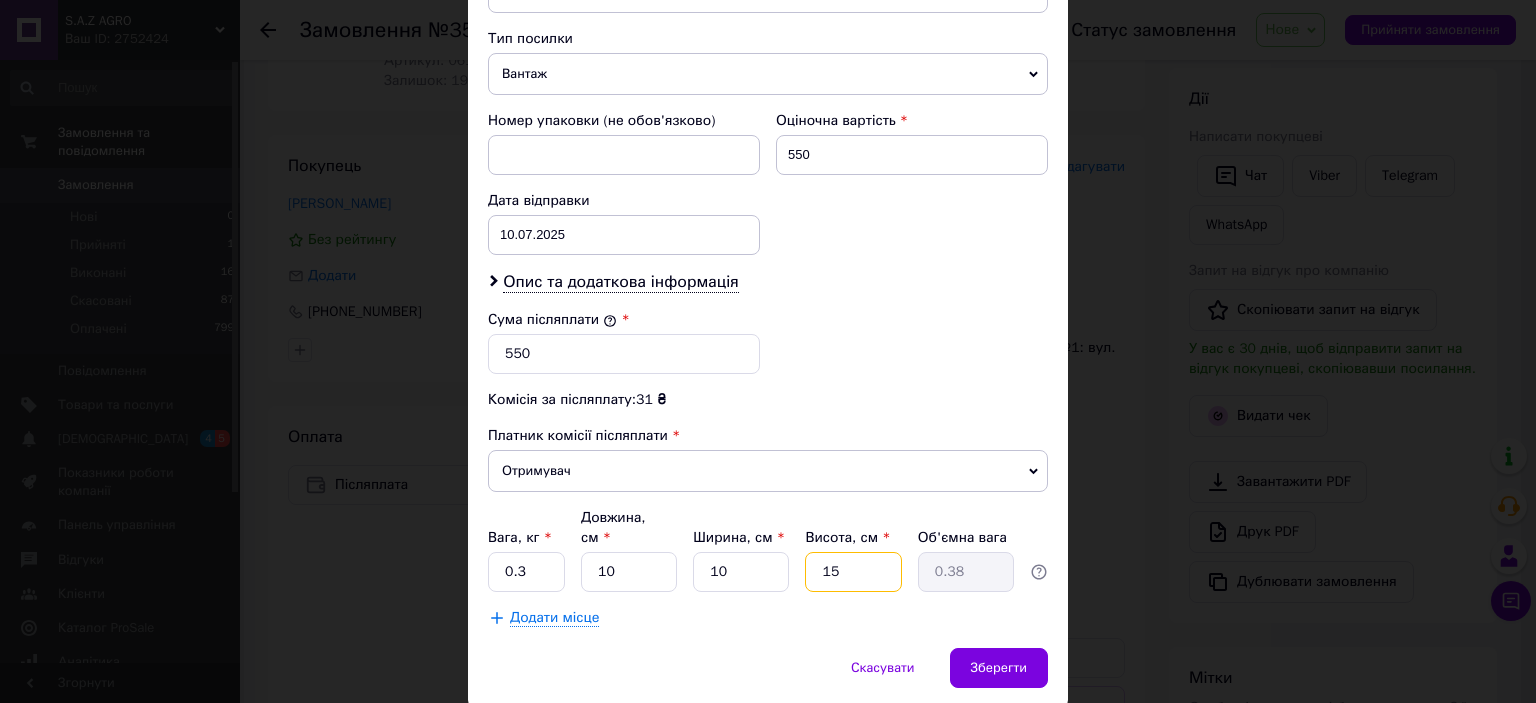 type on "15" 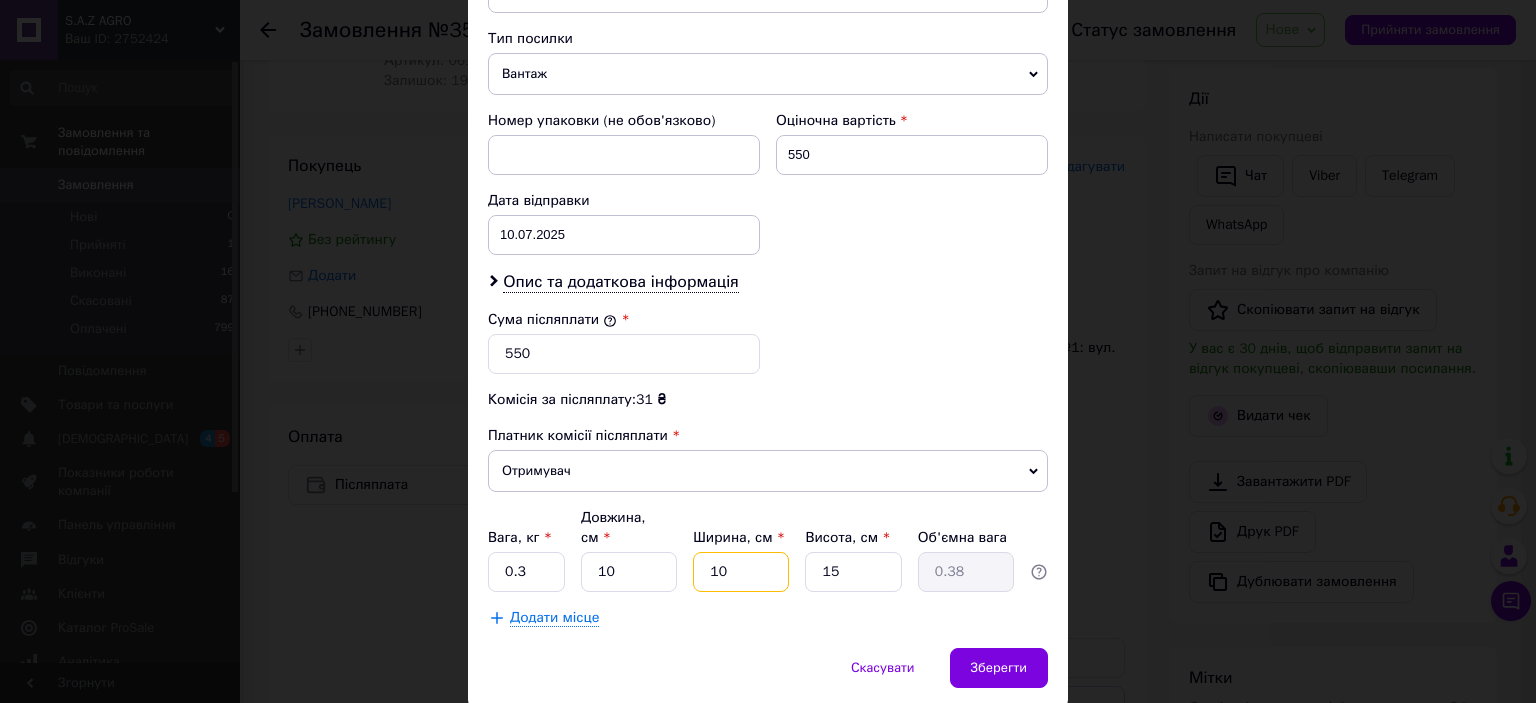 click on "10" at bounding box center (741, 572) 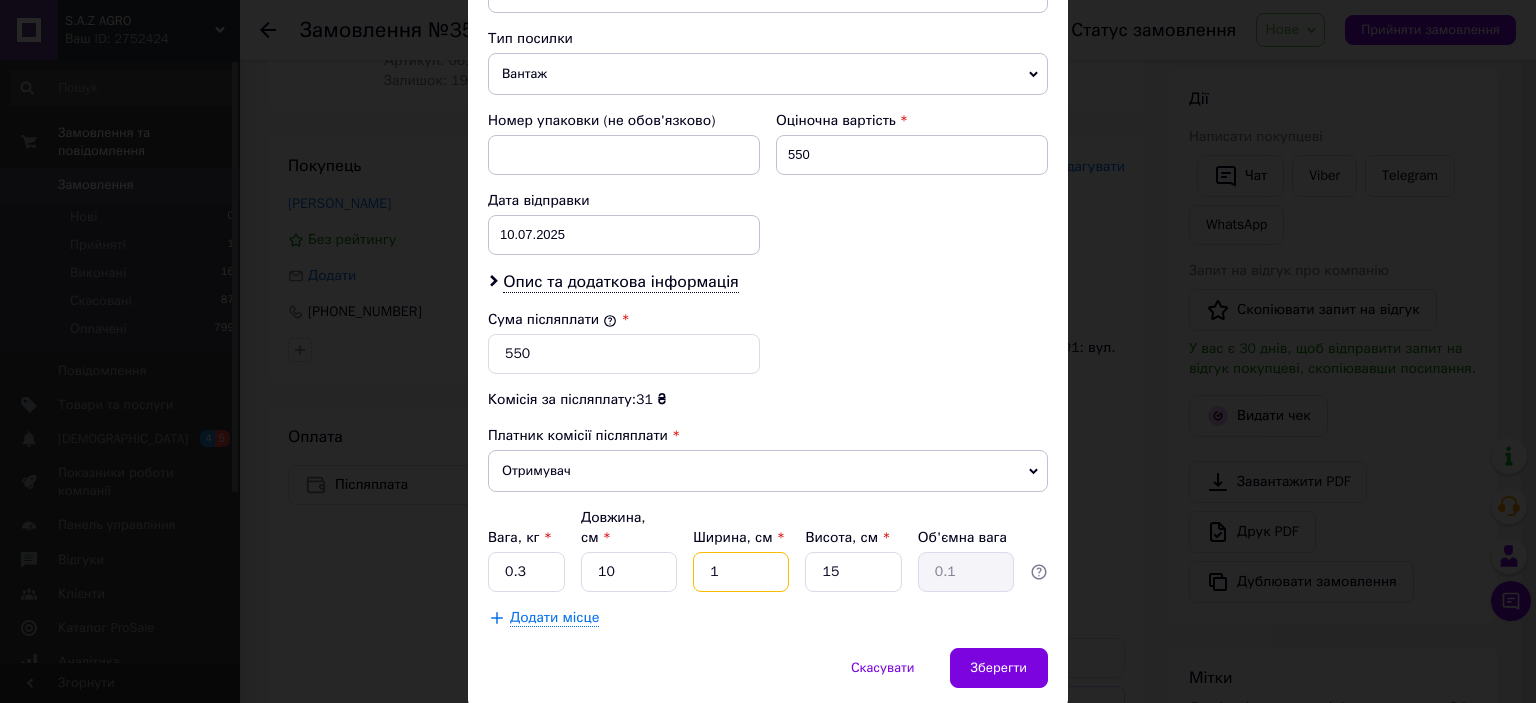 type on "15" 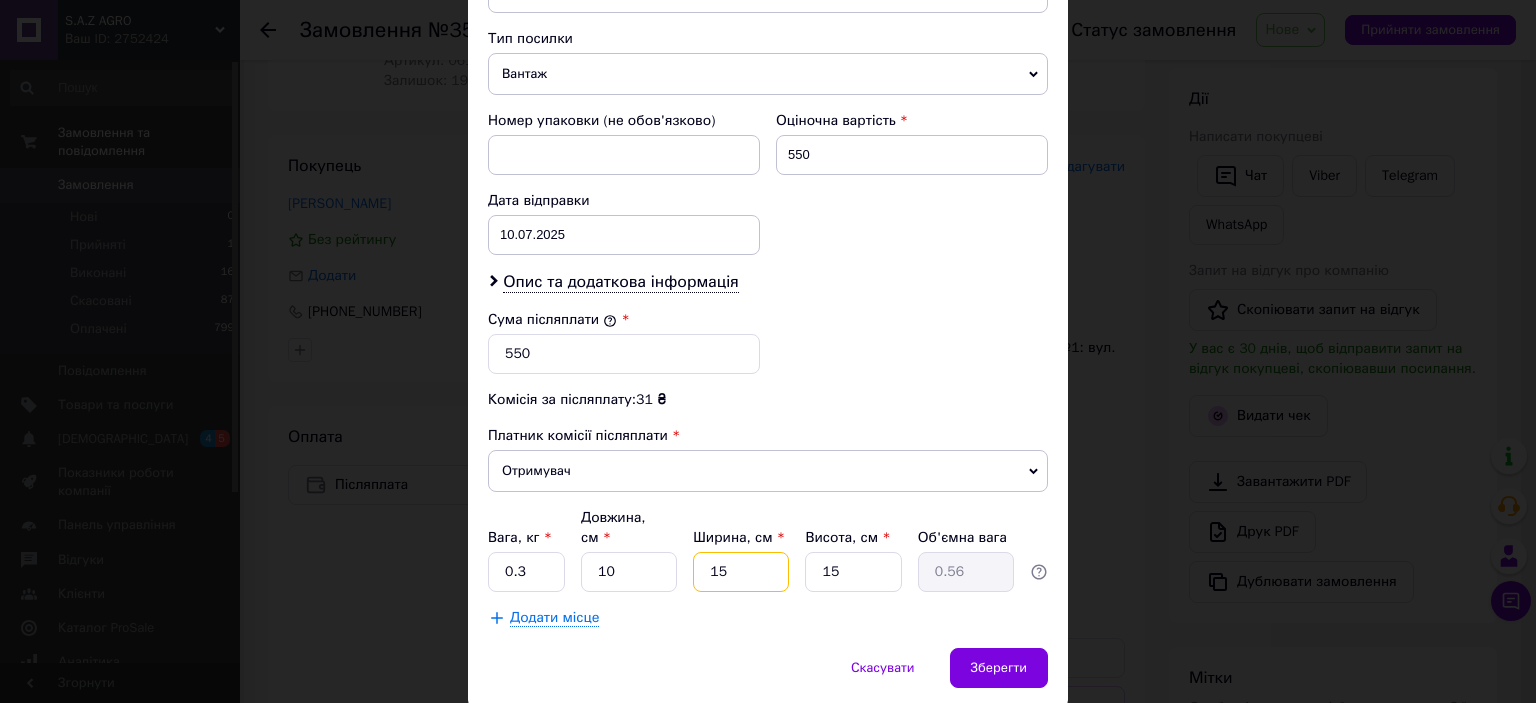 type on "1" 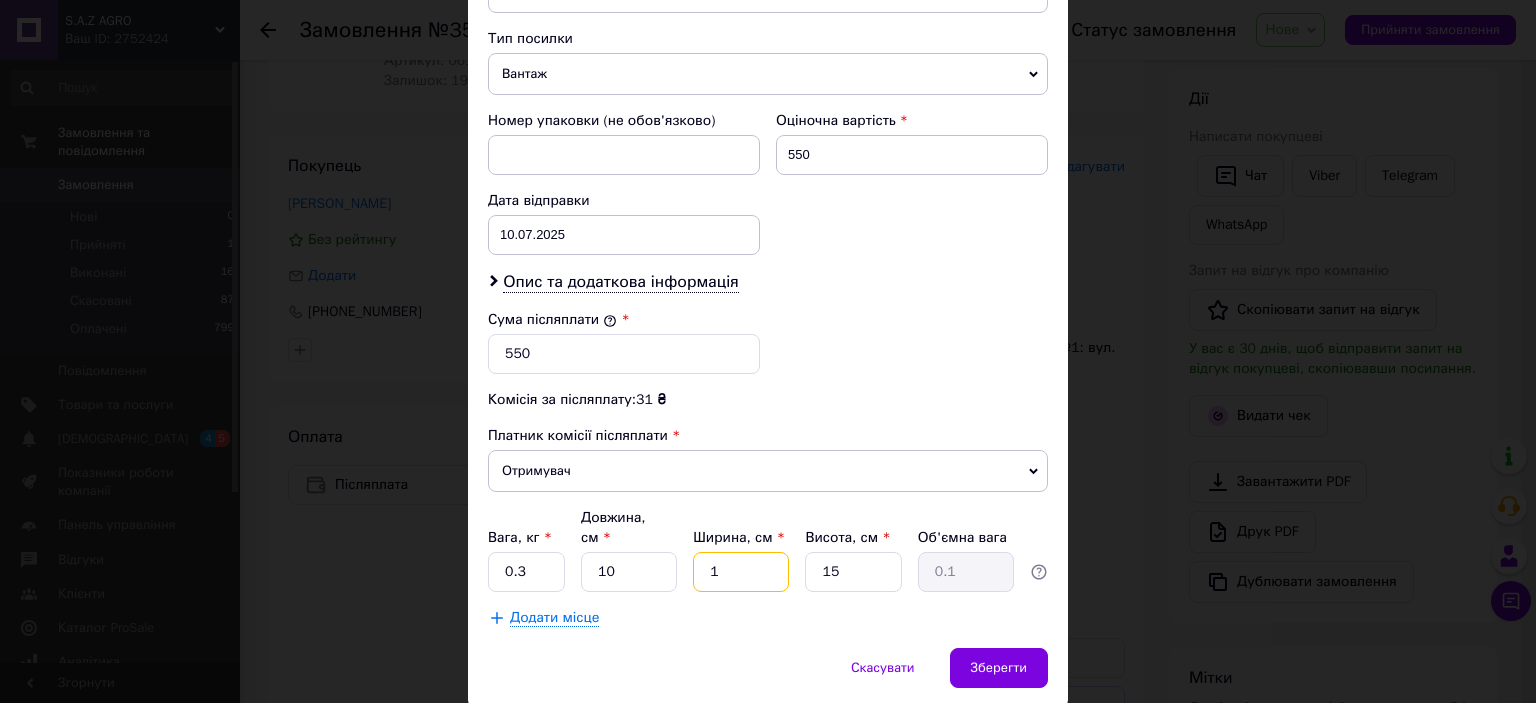 type on "12" 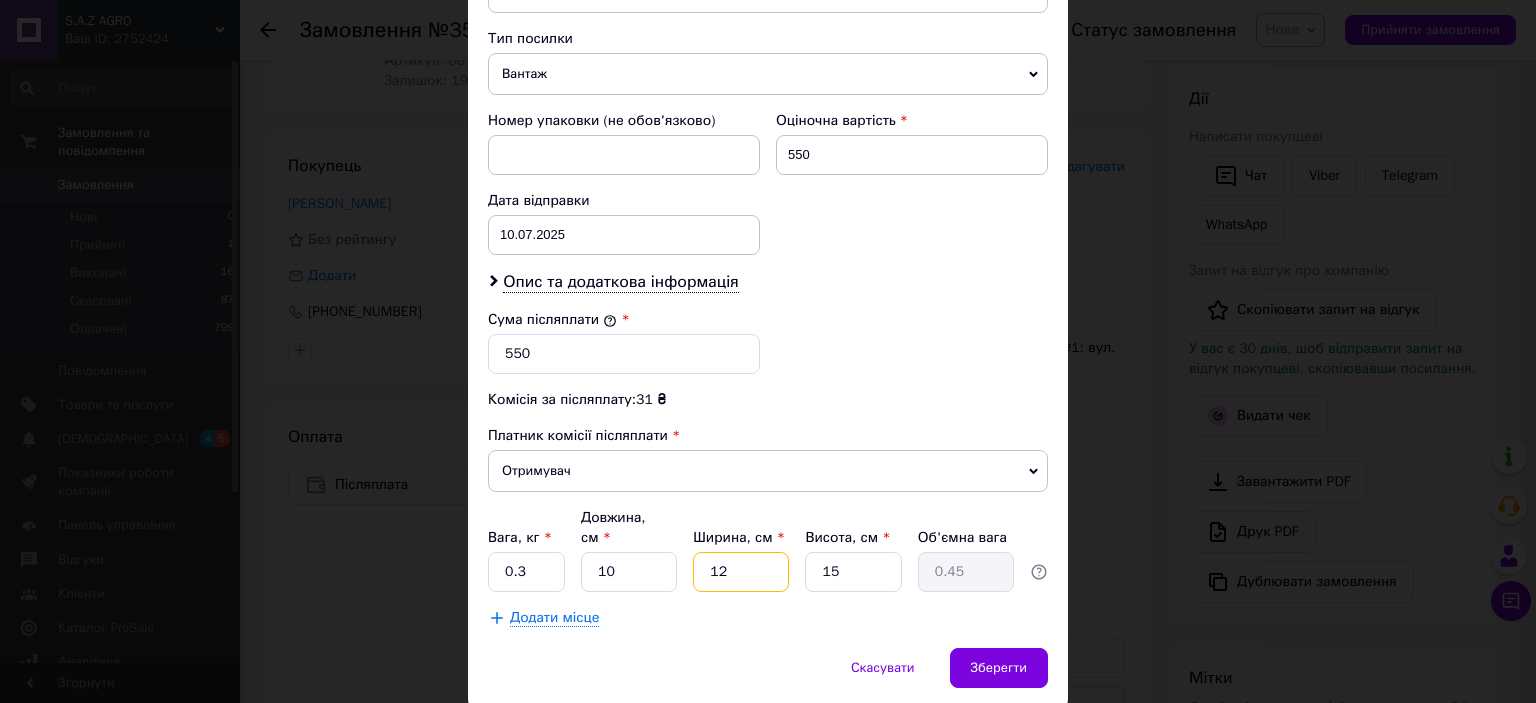 type on "1" 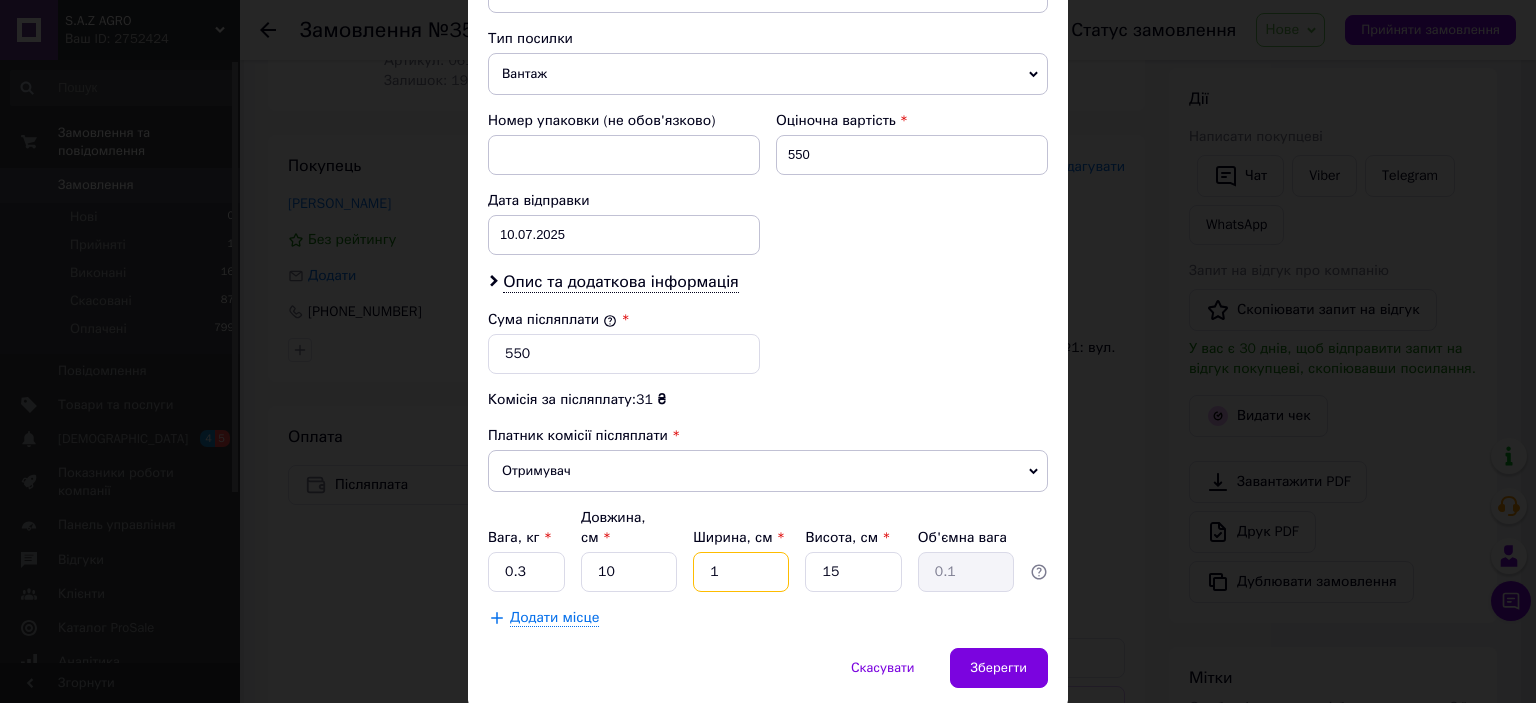 type on "13" 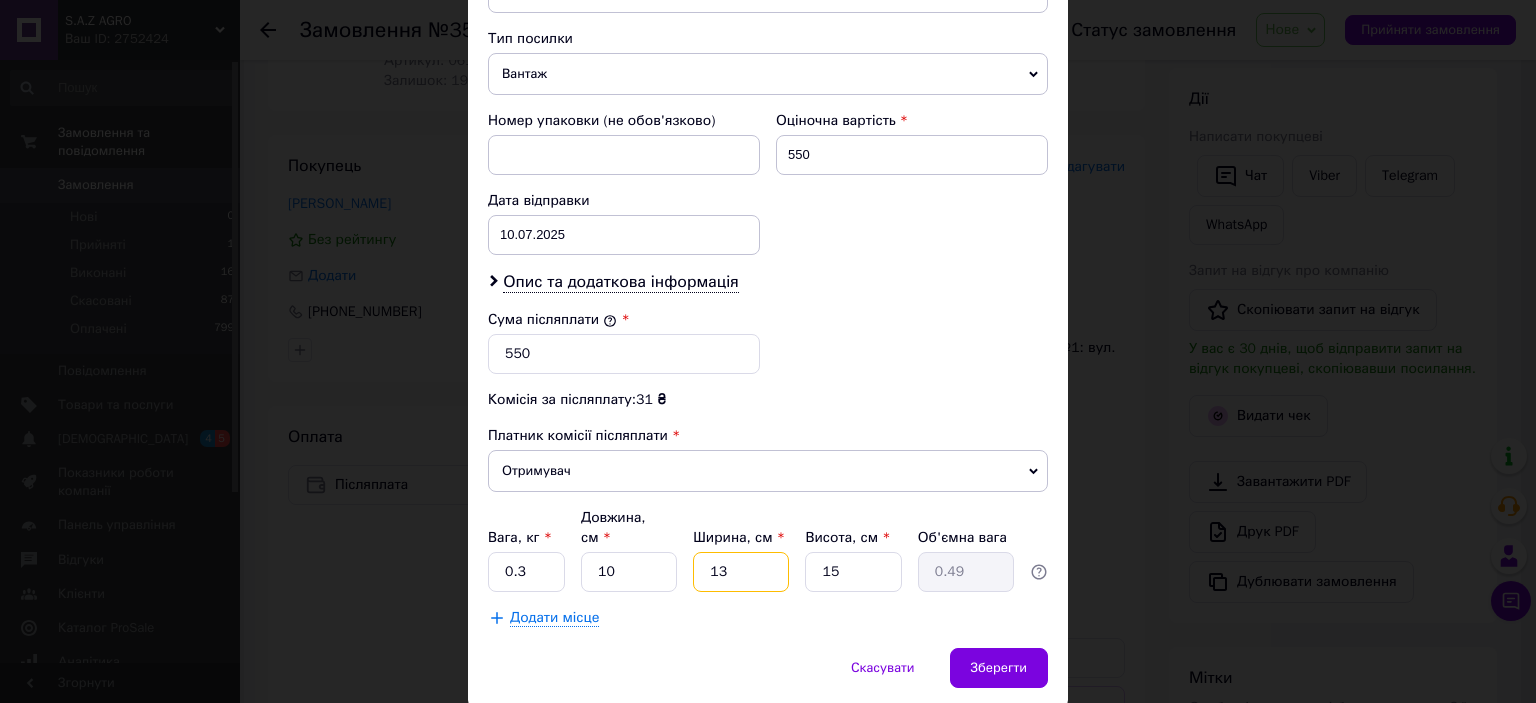 type on "13" 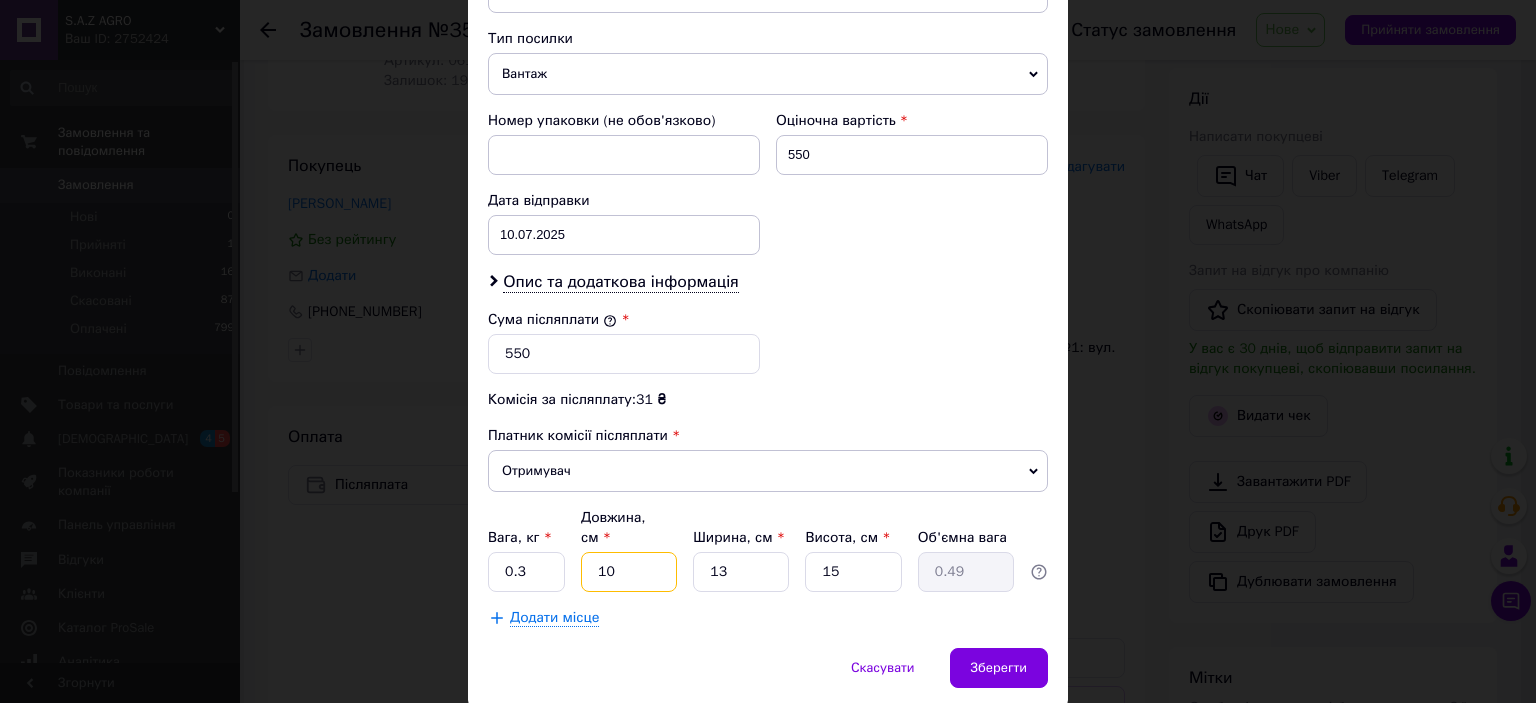 click on "10" at bounding box center [629, 572] 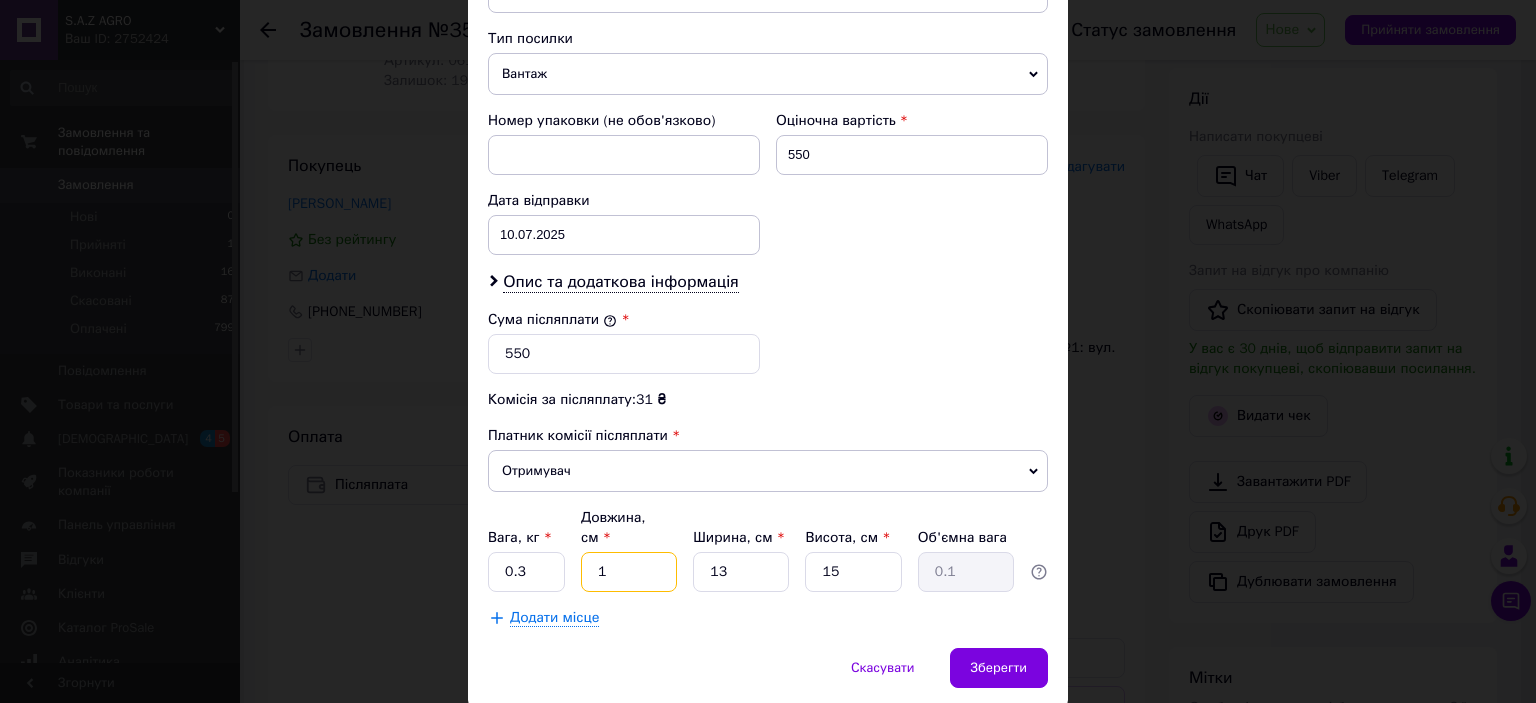 type on "11" 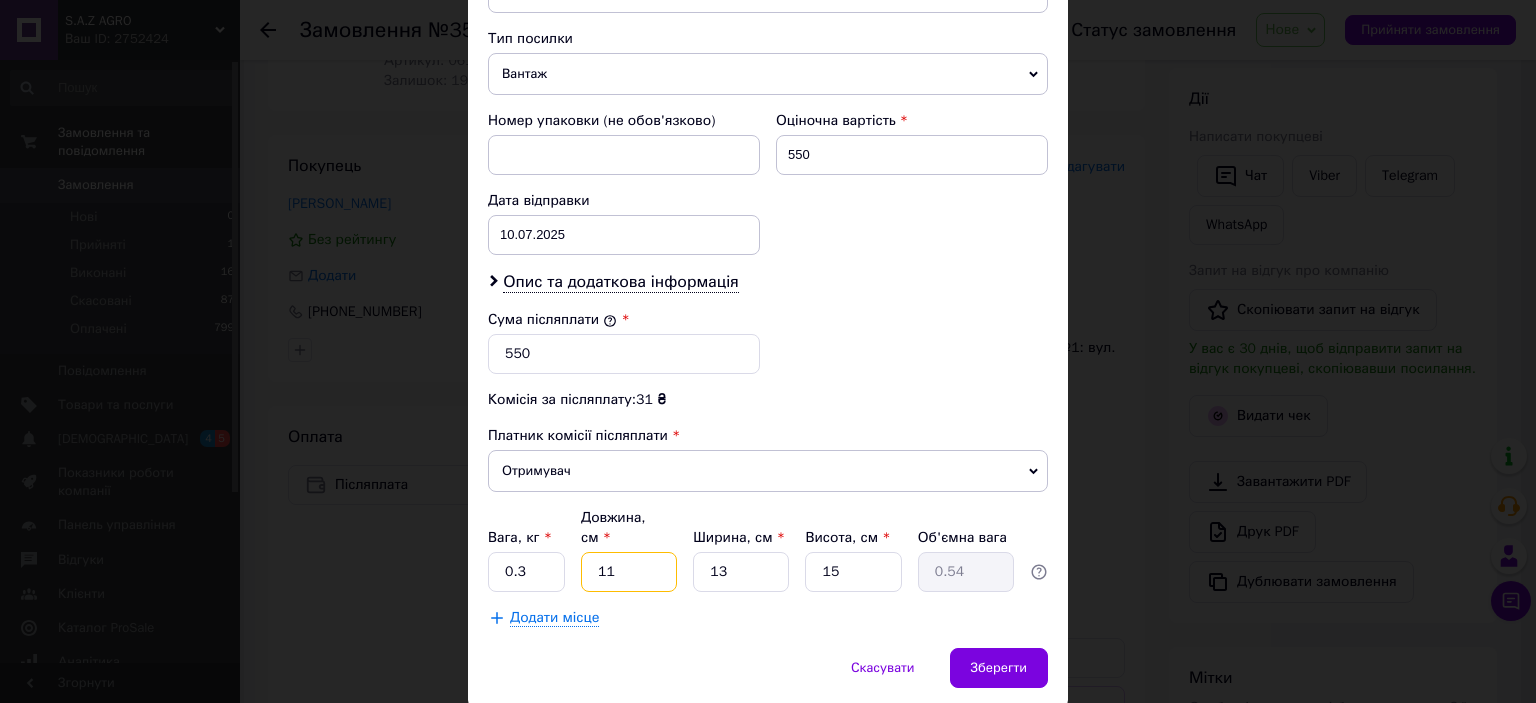 type on "11" 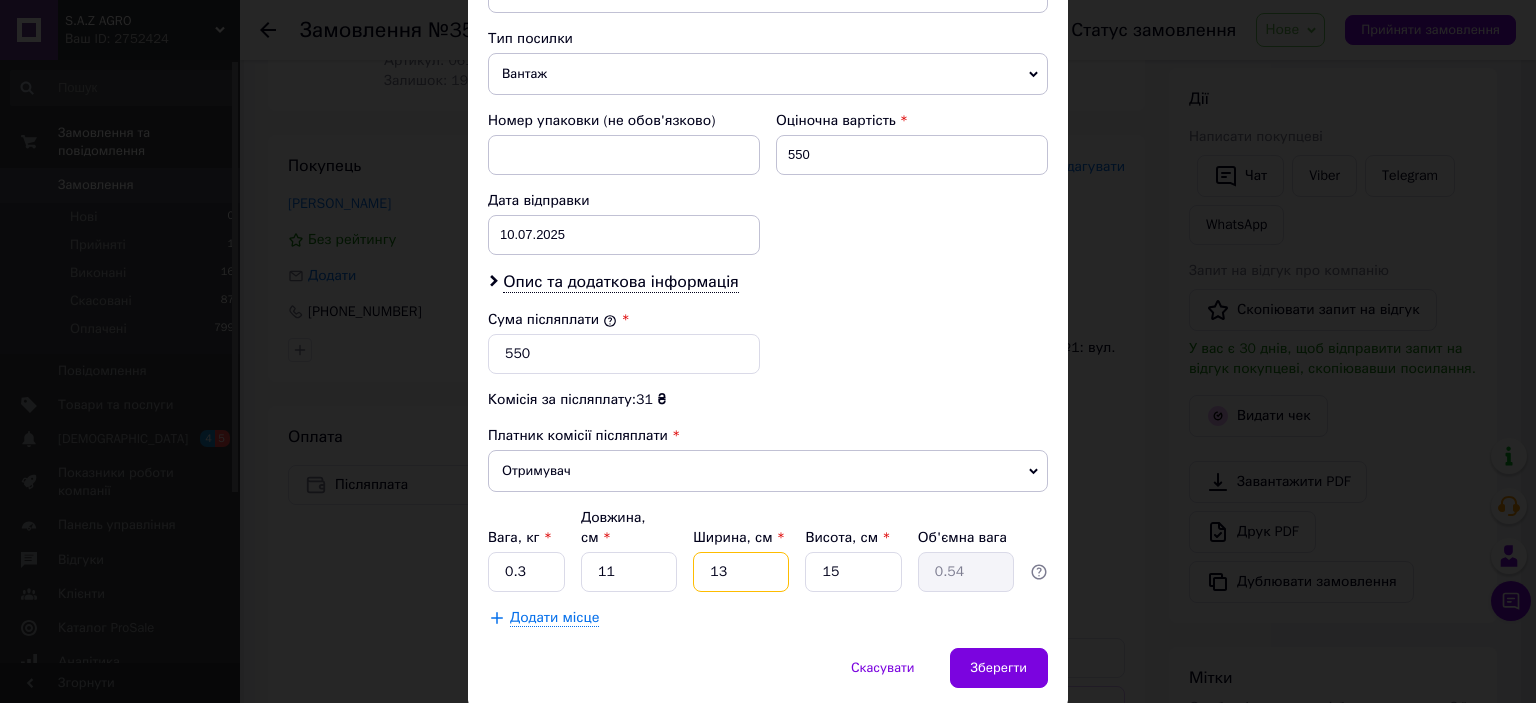 click on "13" at bounding box center (741, 572) 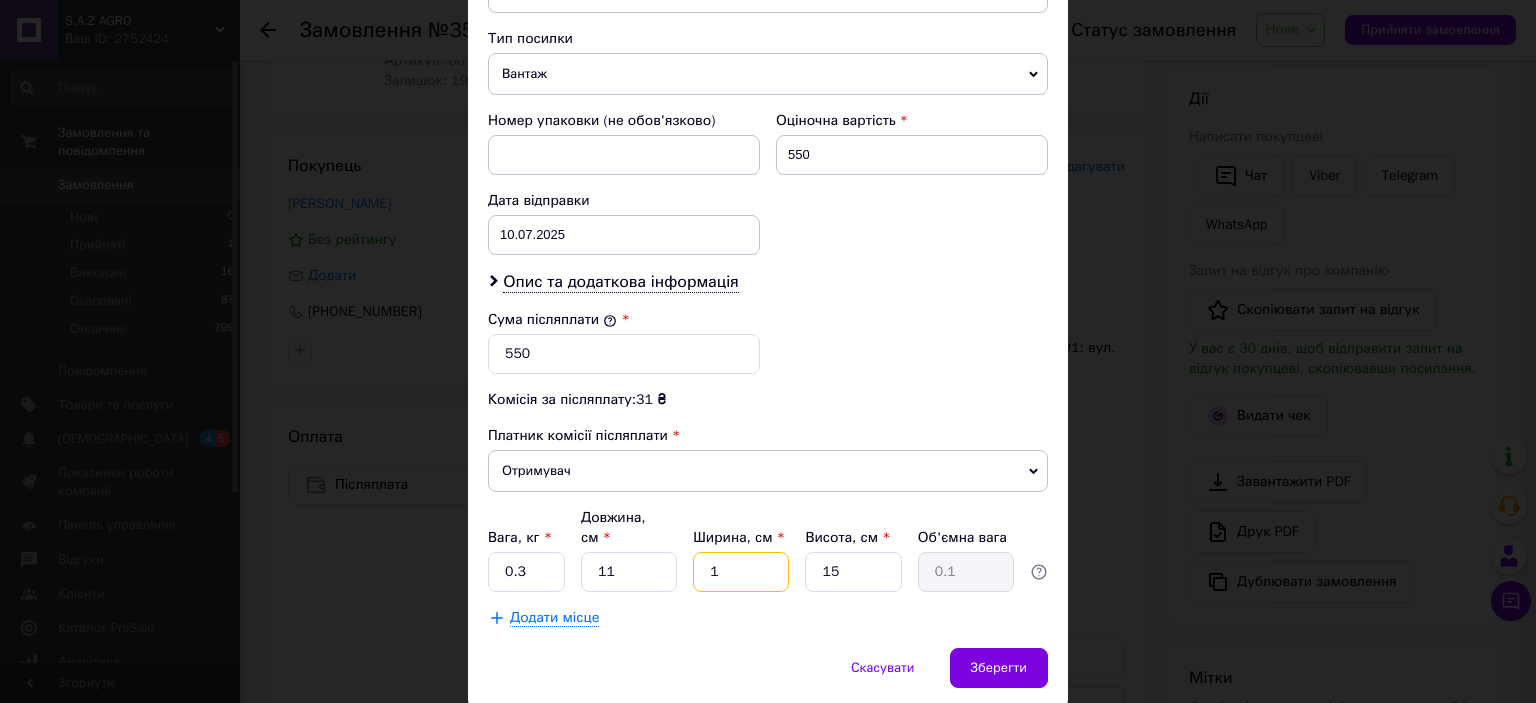 type on "12" 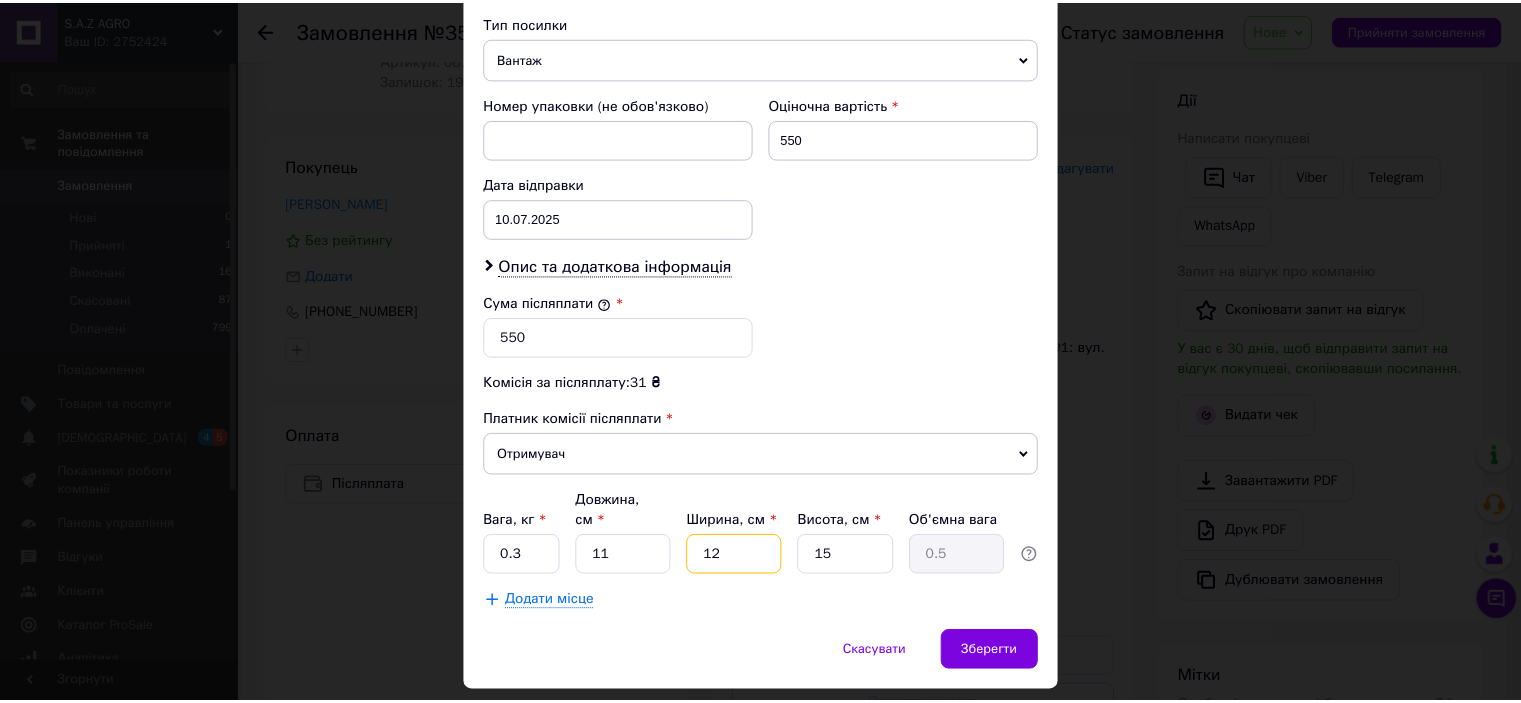 scroll, scrollTop: 816, scrollLeft: 0, axis: vertical 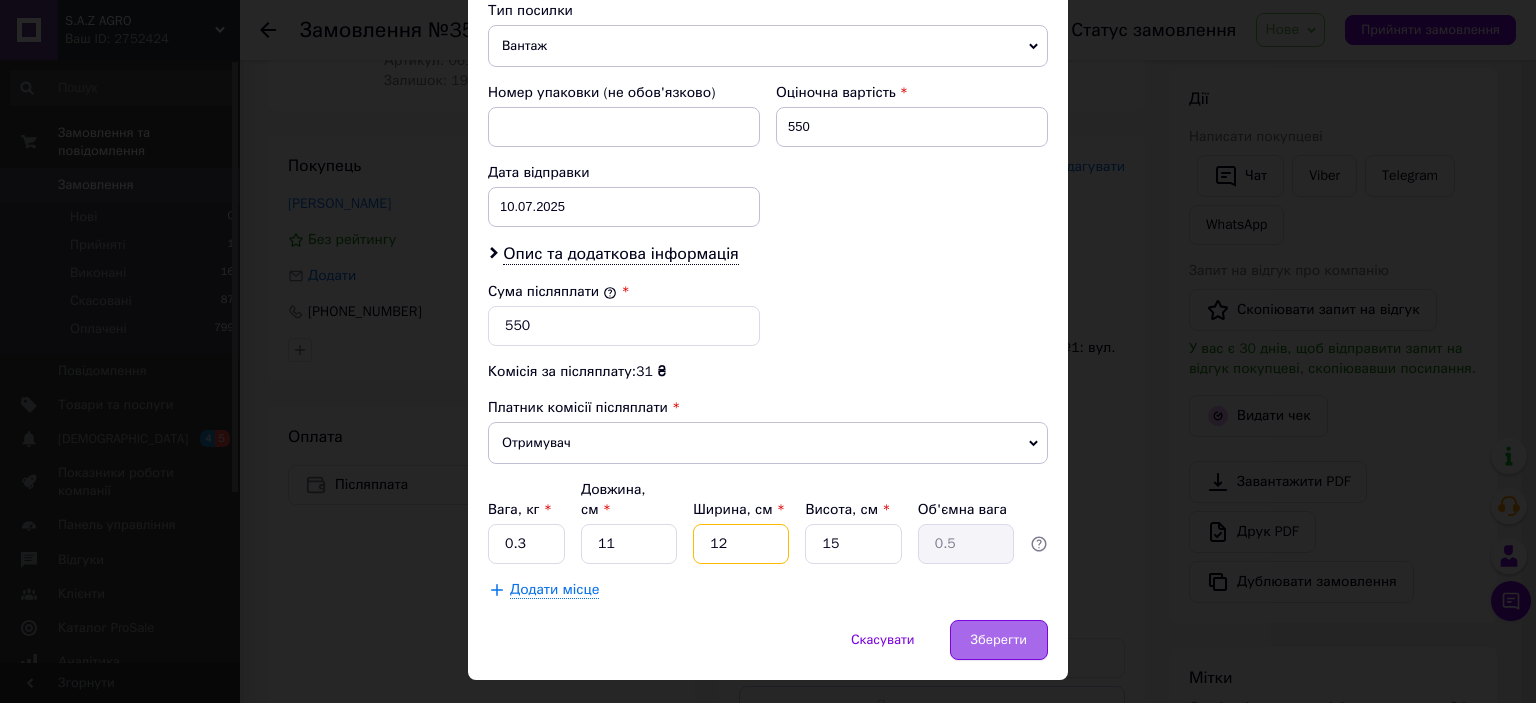 type on "12" 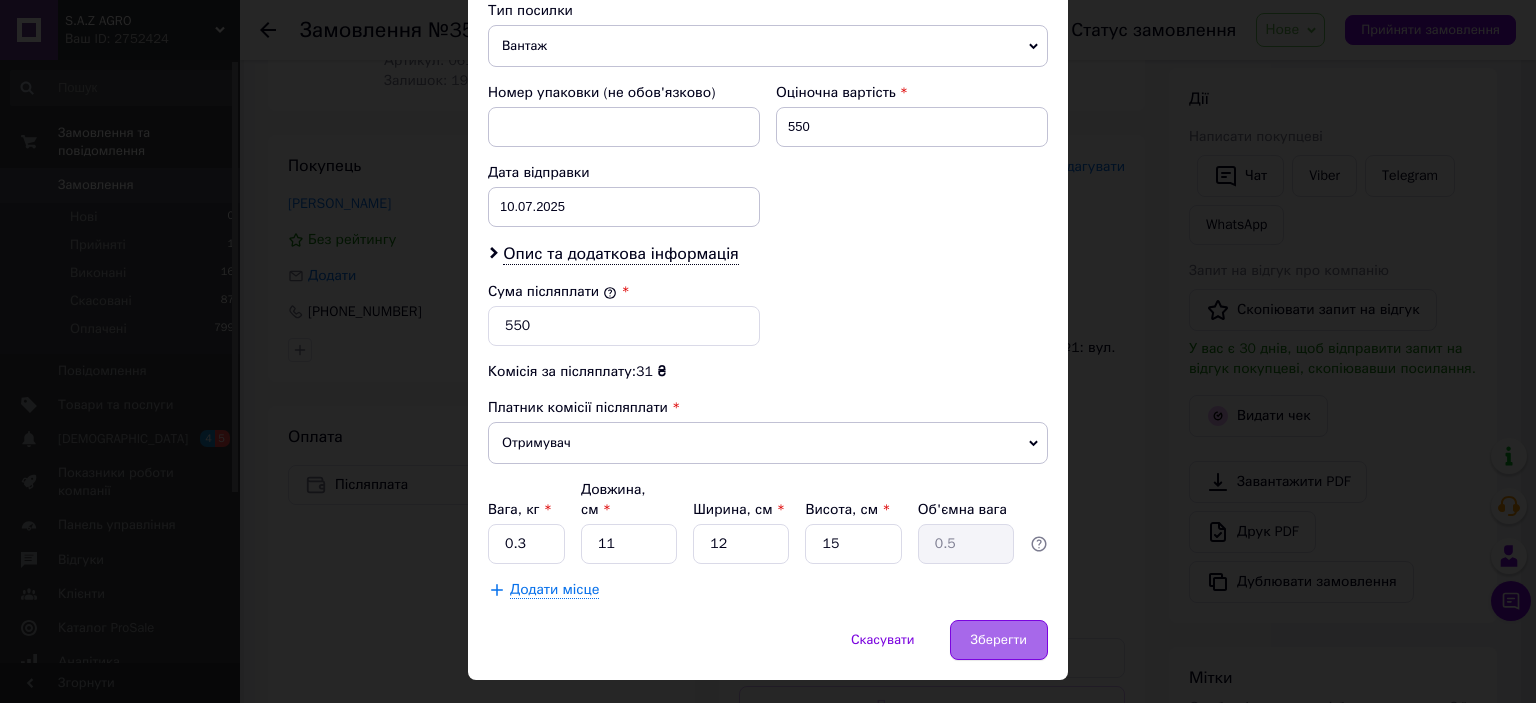 click on "Зберегти" at bounding box center [999, 640] 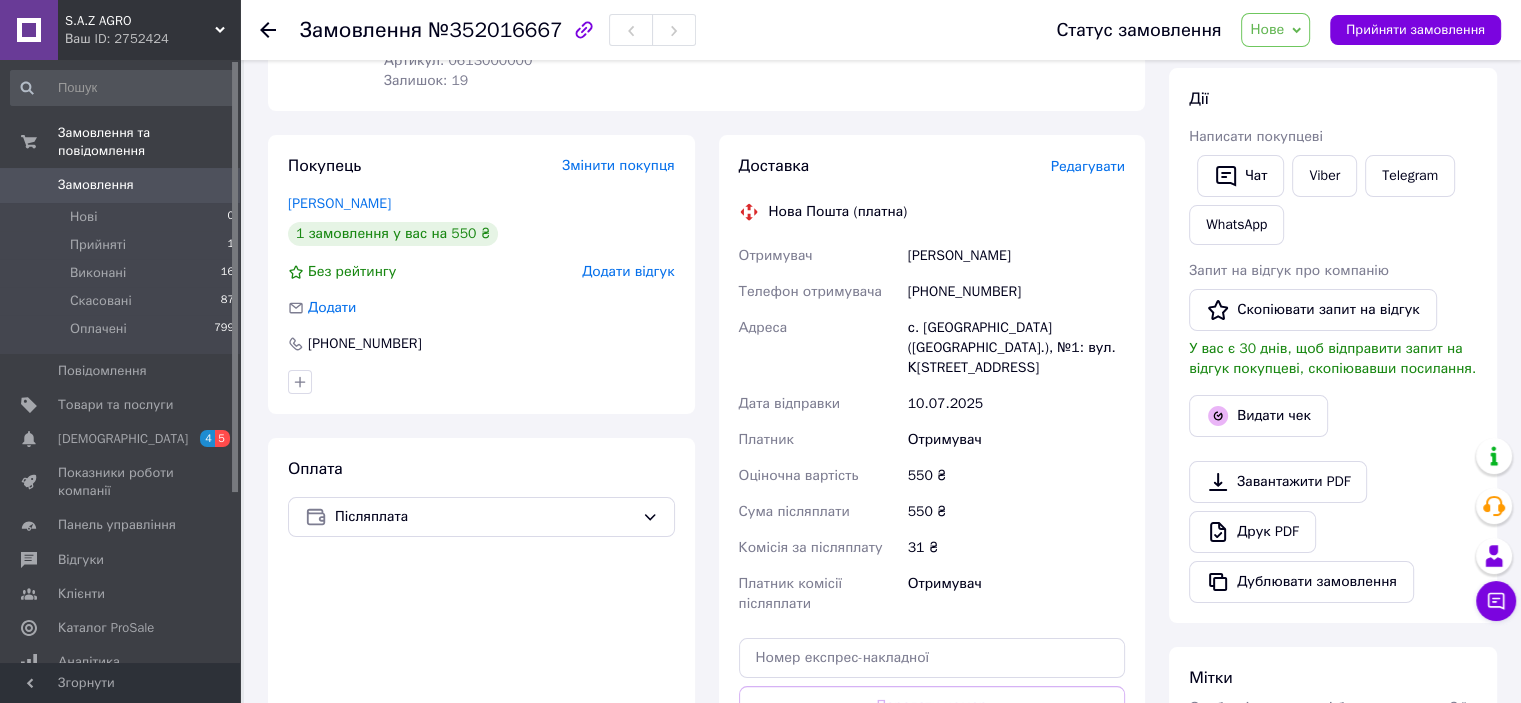 scroll, scrollTop: 0, scrollLeft: 0, axis: both 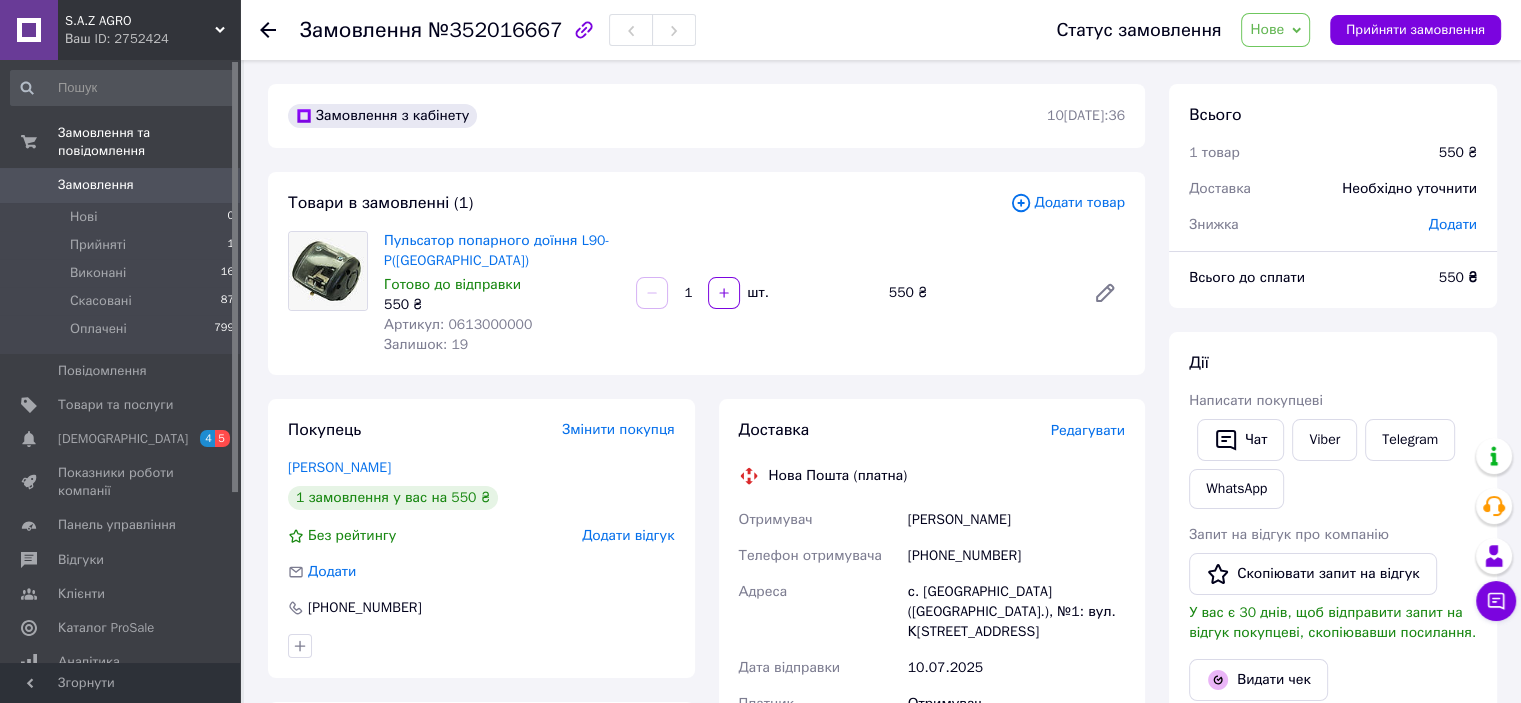 click on "Замовлення" at bounding box center (96, 185) 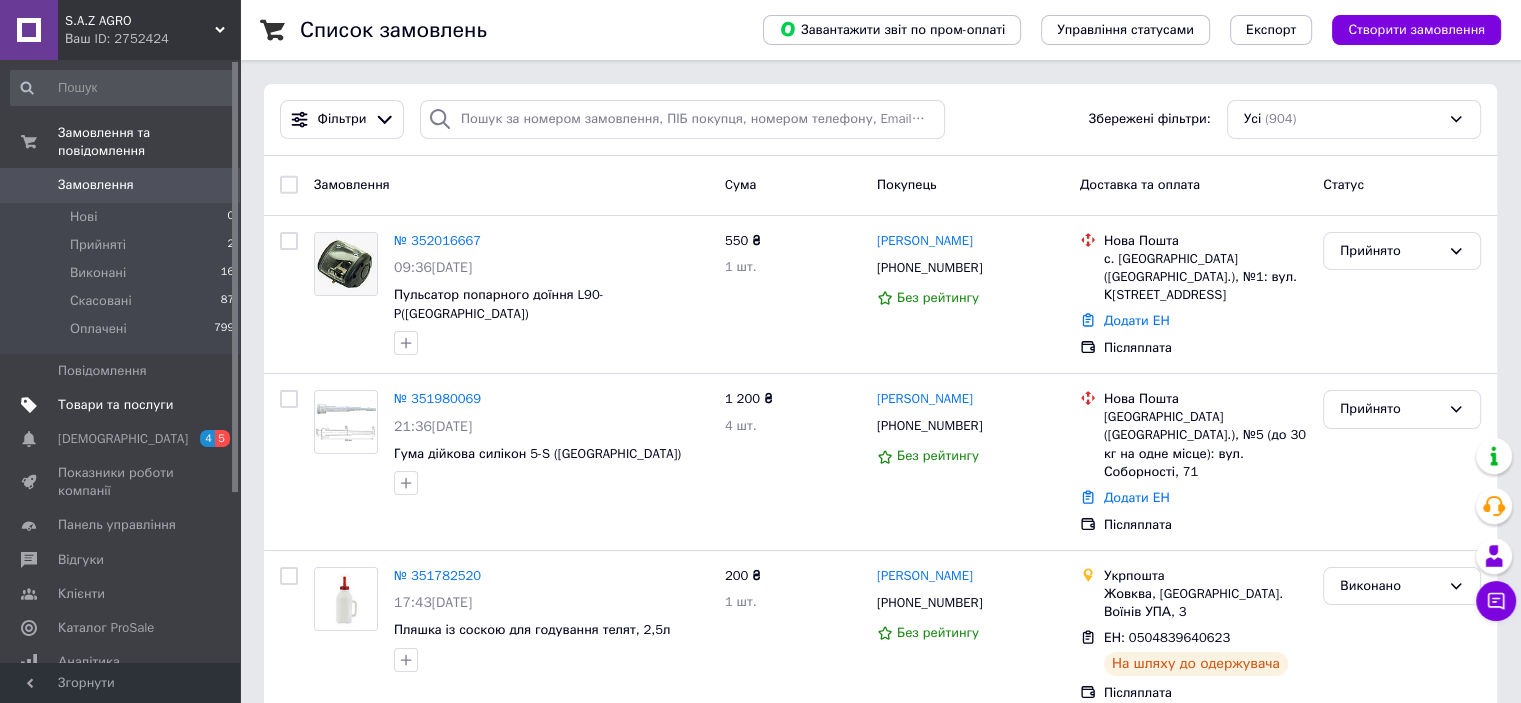 click on "Товари та послуги" at bounding box center (115, 405) 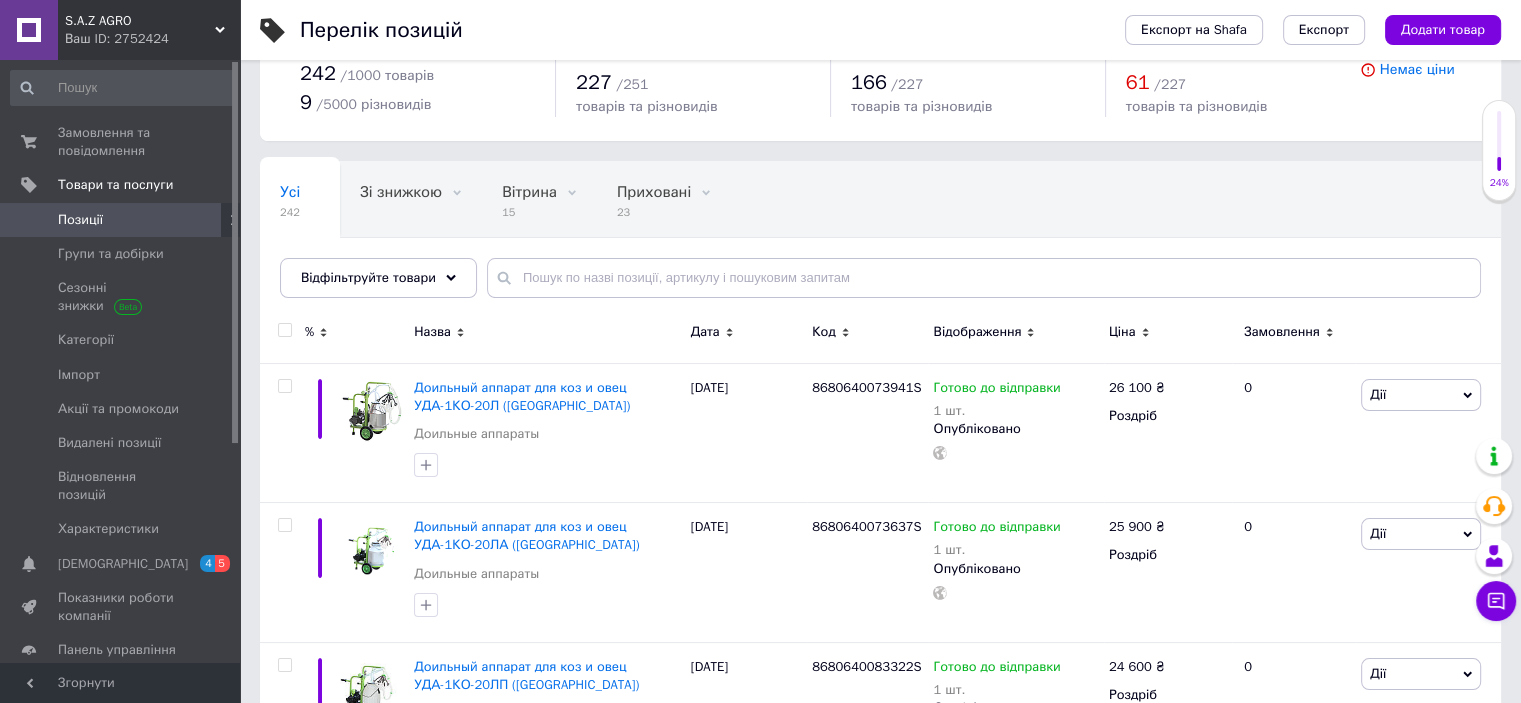 scroll, scrollTop: 72, scrollLeft: 0, axis: vertical 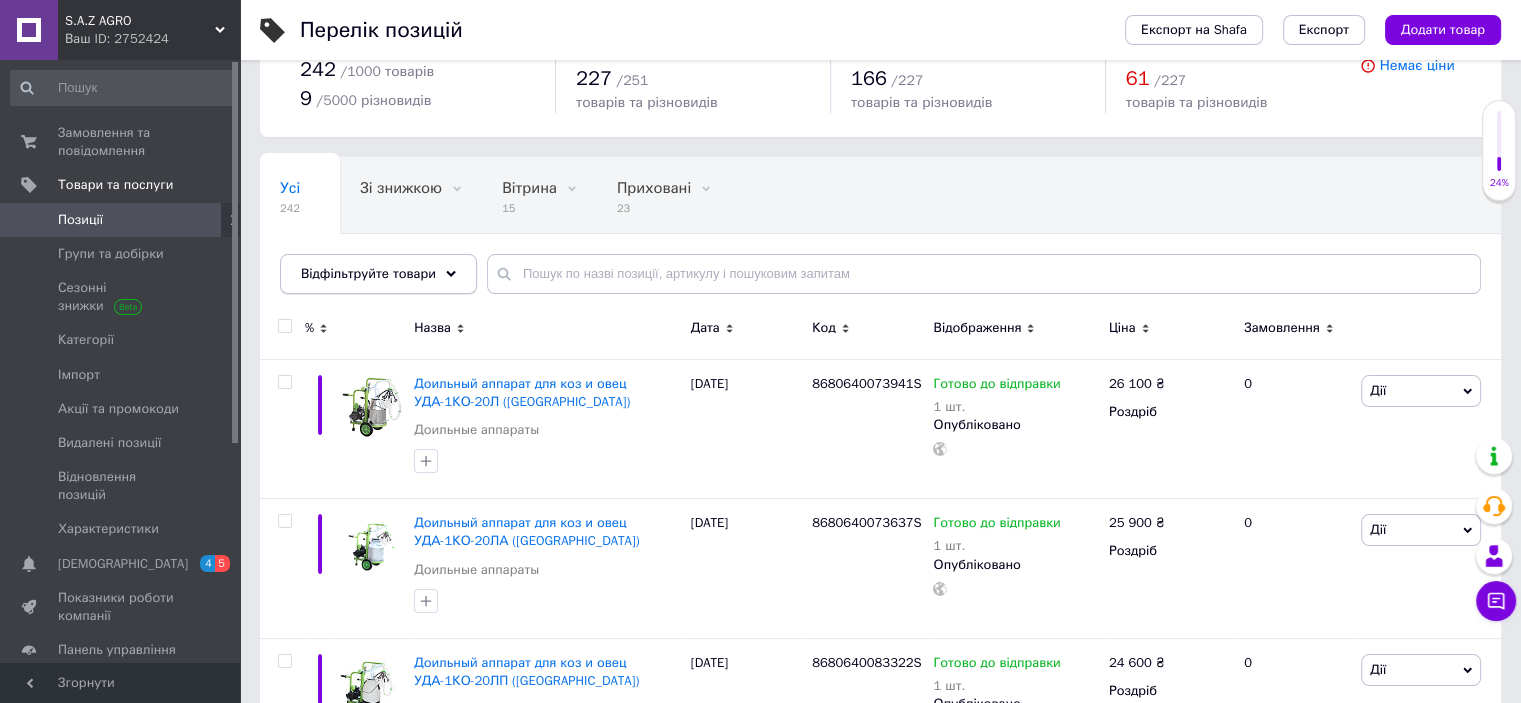 click 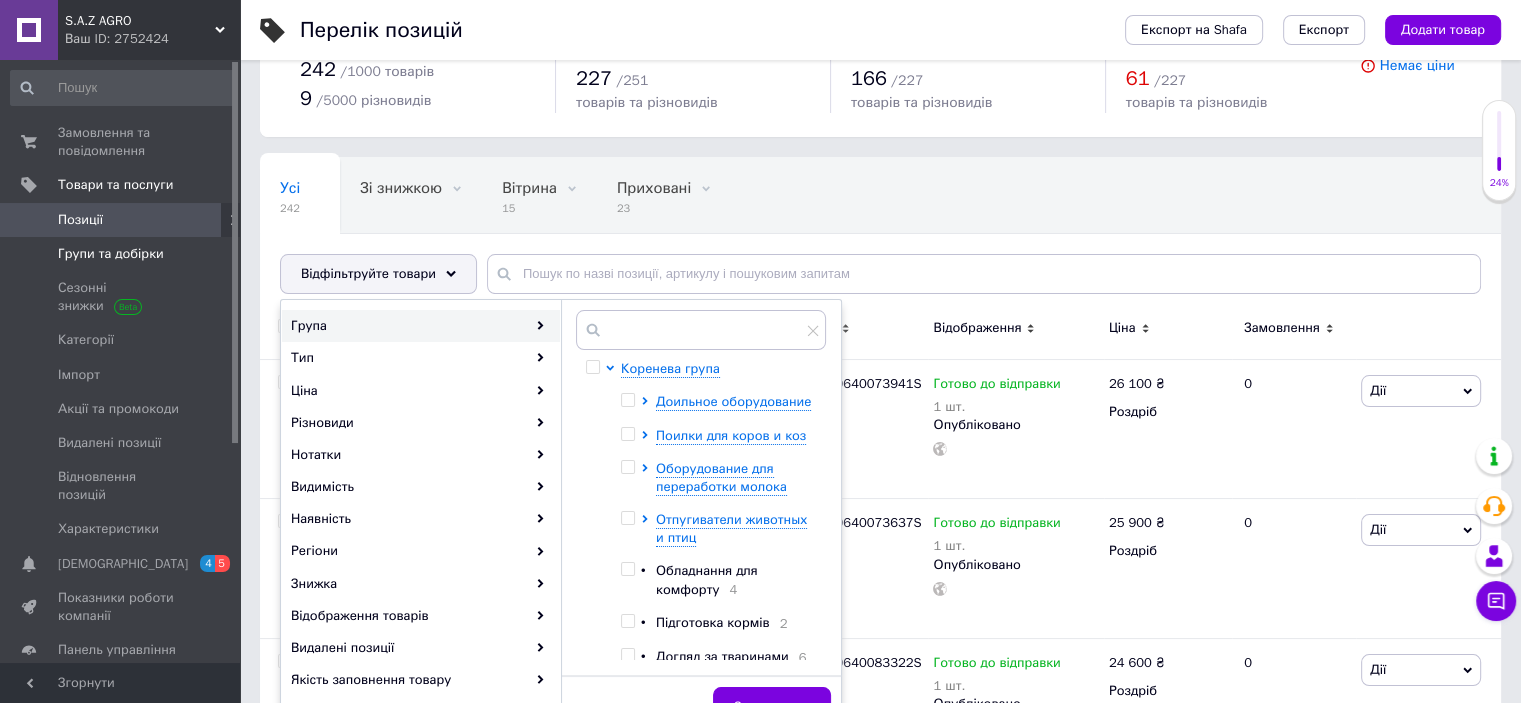 click on "Групи та добірки" at bounding box center (123, 254) 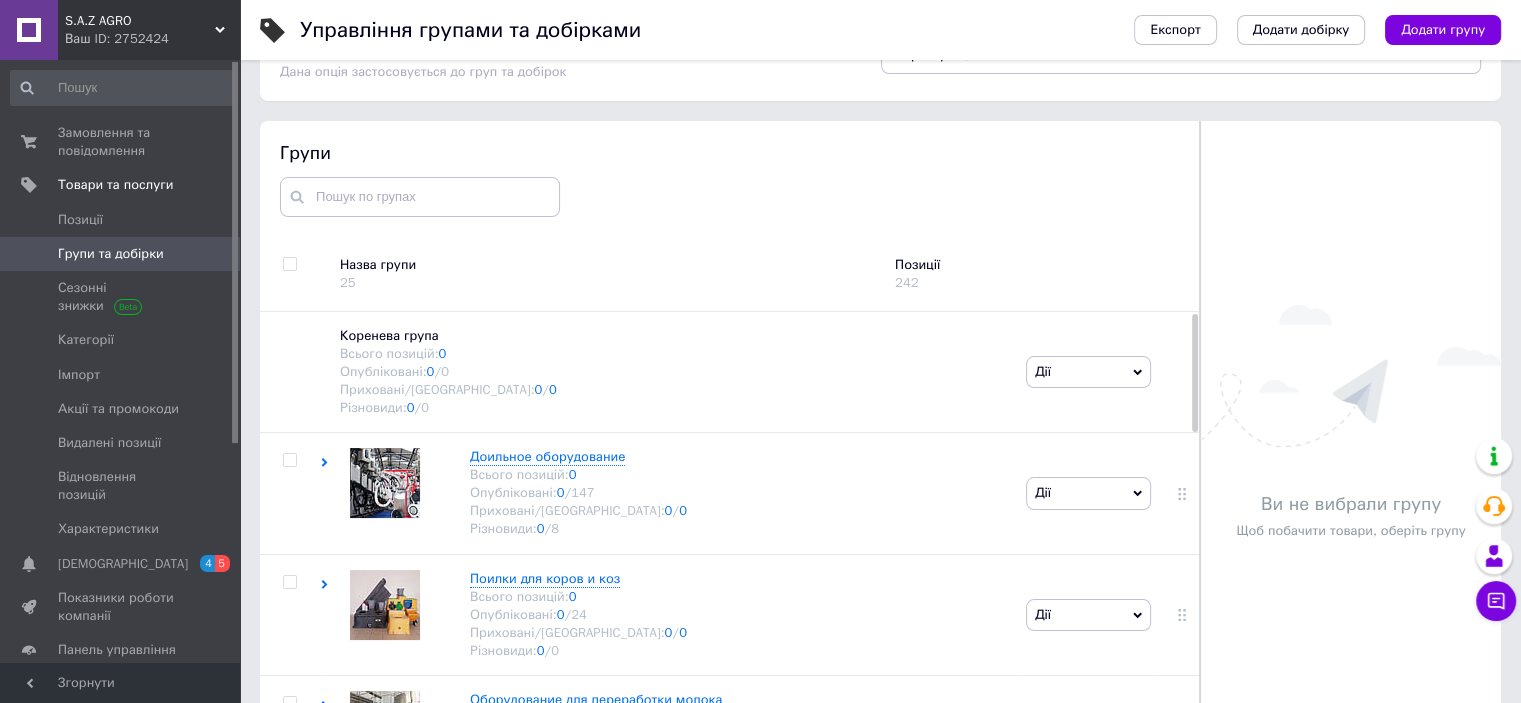 scroll, scrollTop: 113, scrollLeft: 0, axis: vertical 